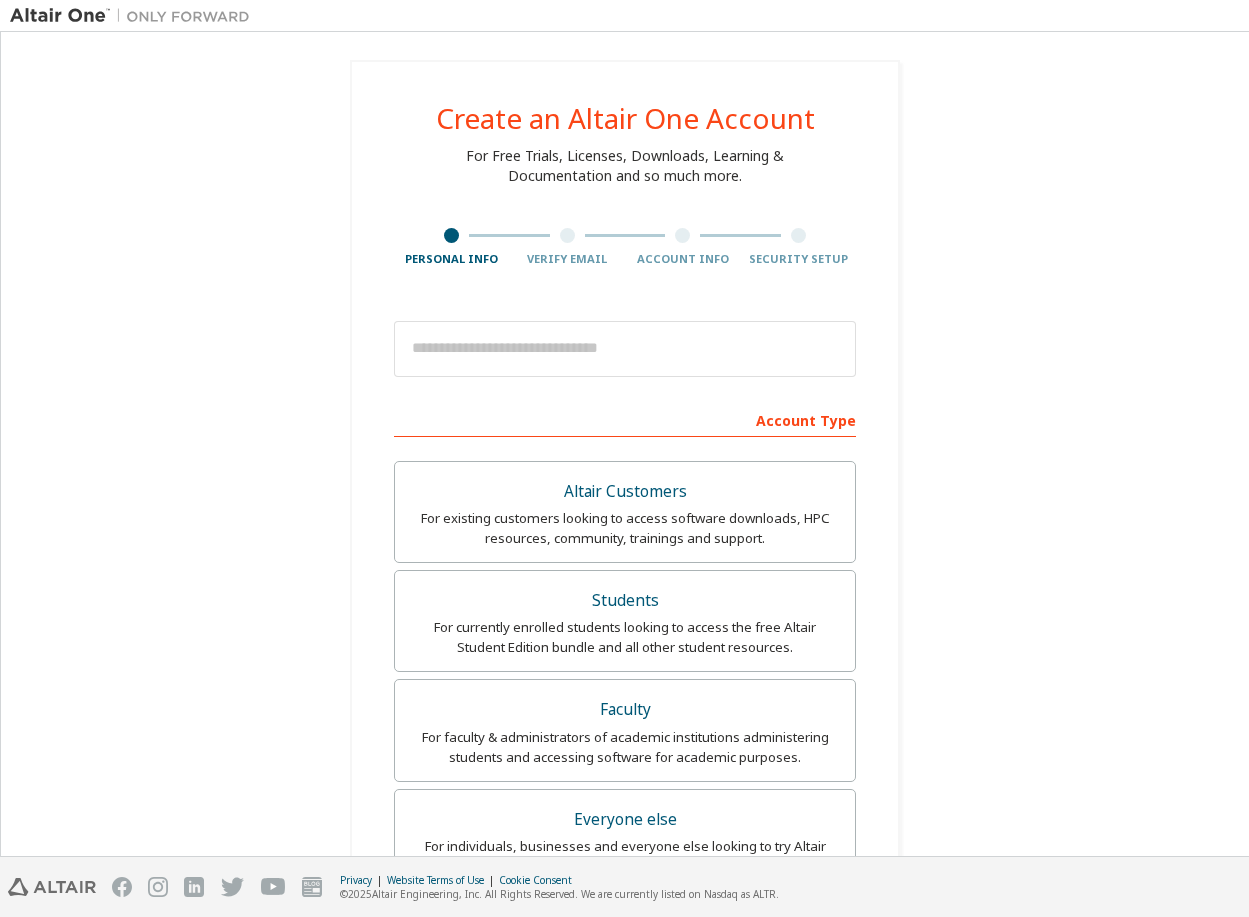 scroll, scrollTop: 0, scrollLeft: 0, axis: both 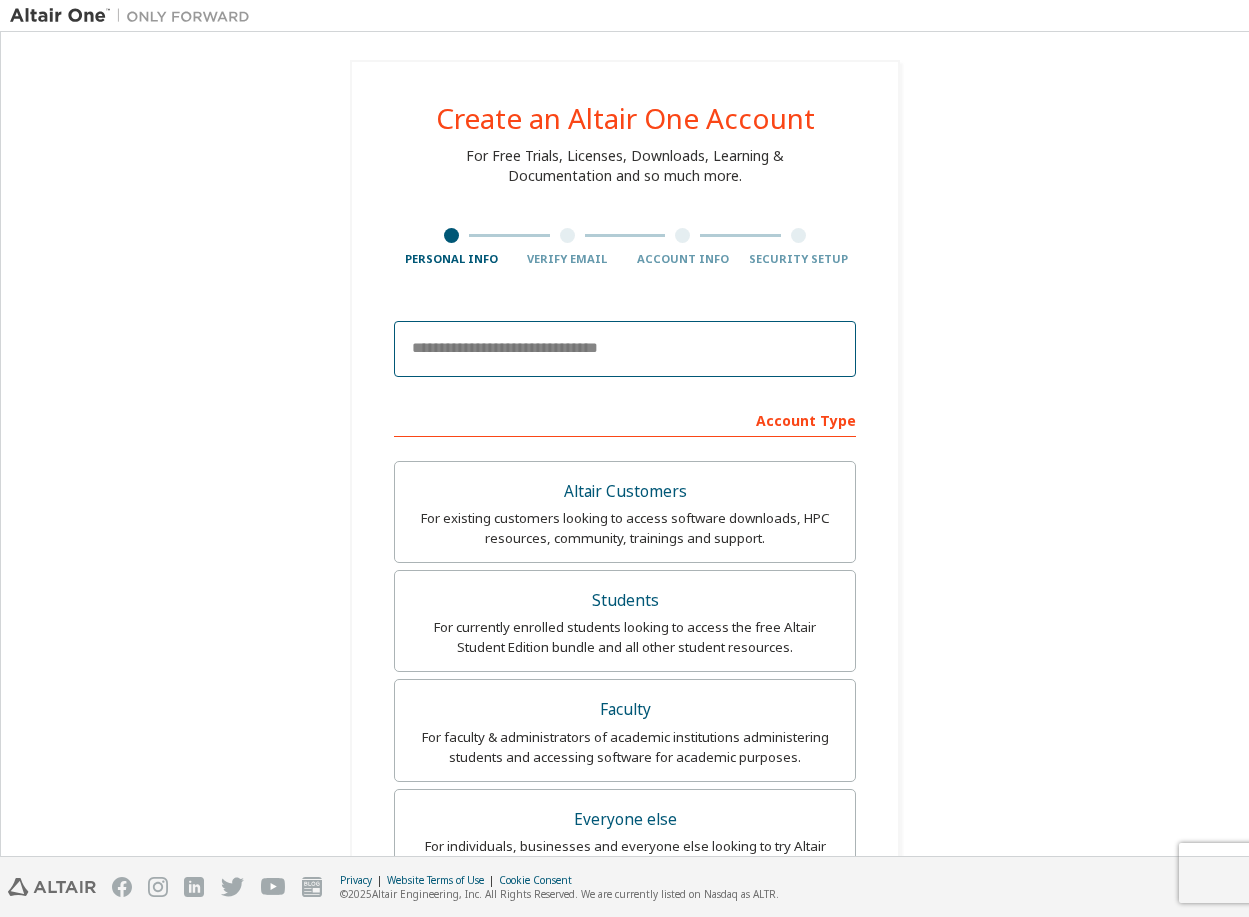 click at bounding box center (625, 349) 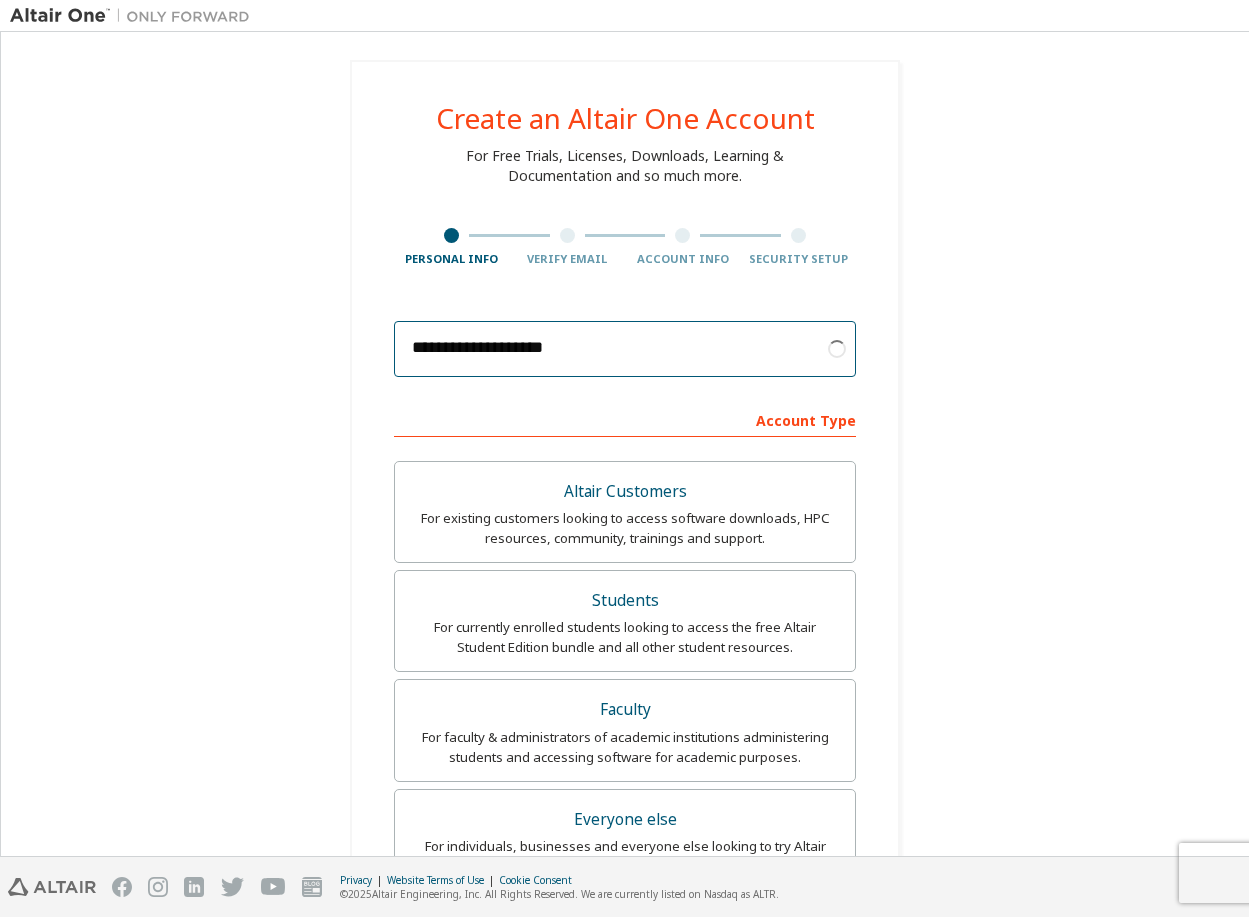 type on "**********" 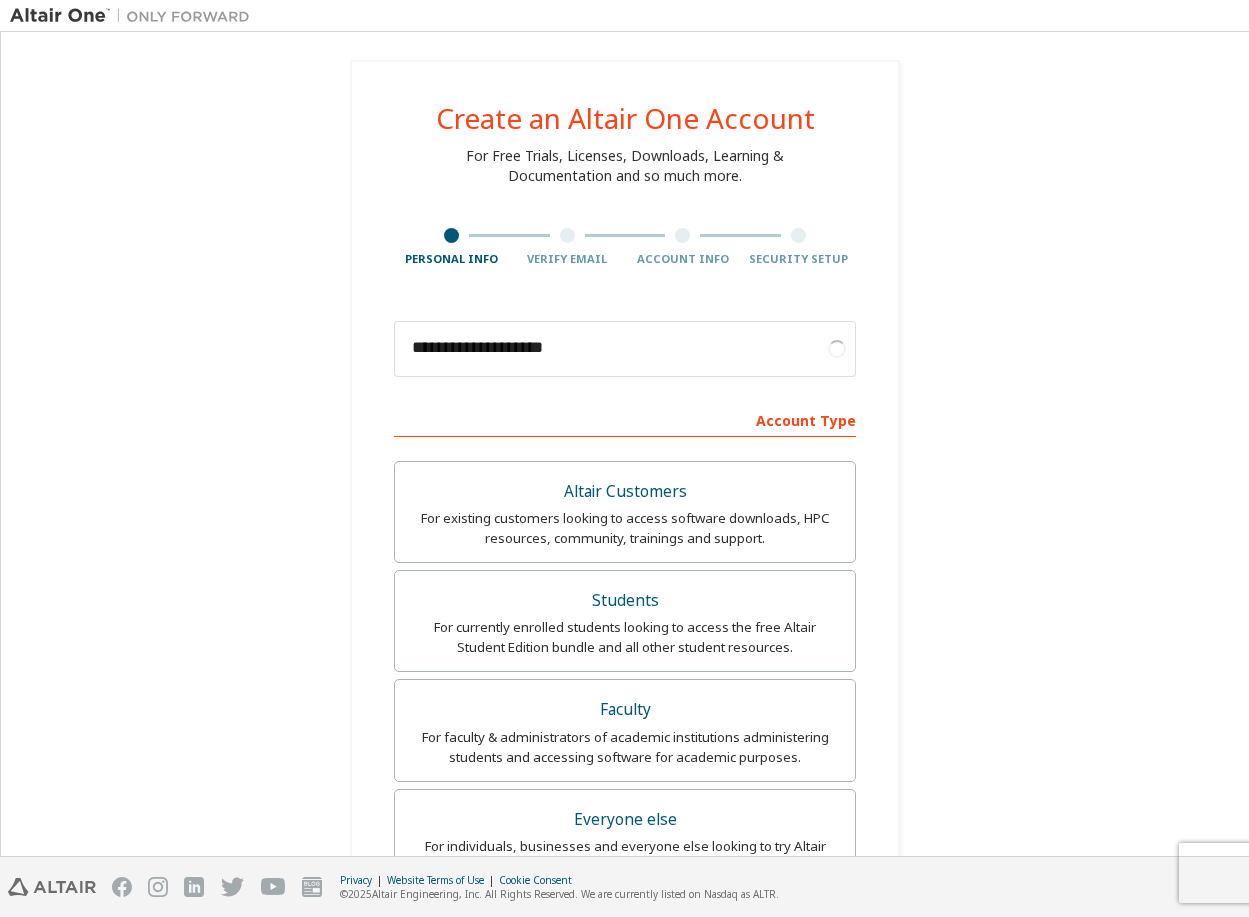 click on "**********" at bounding box center [625, 649] 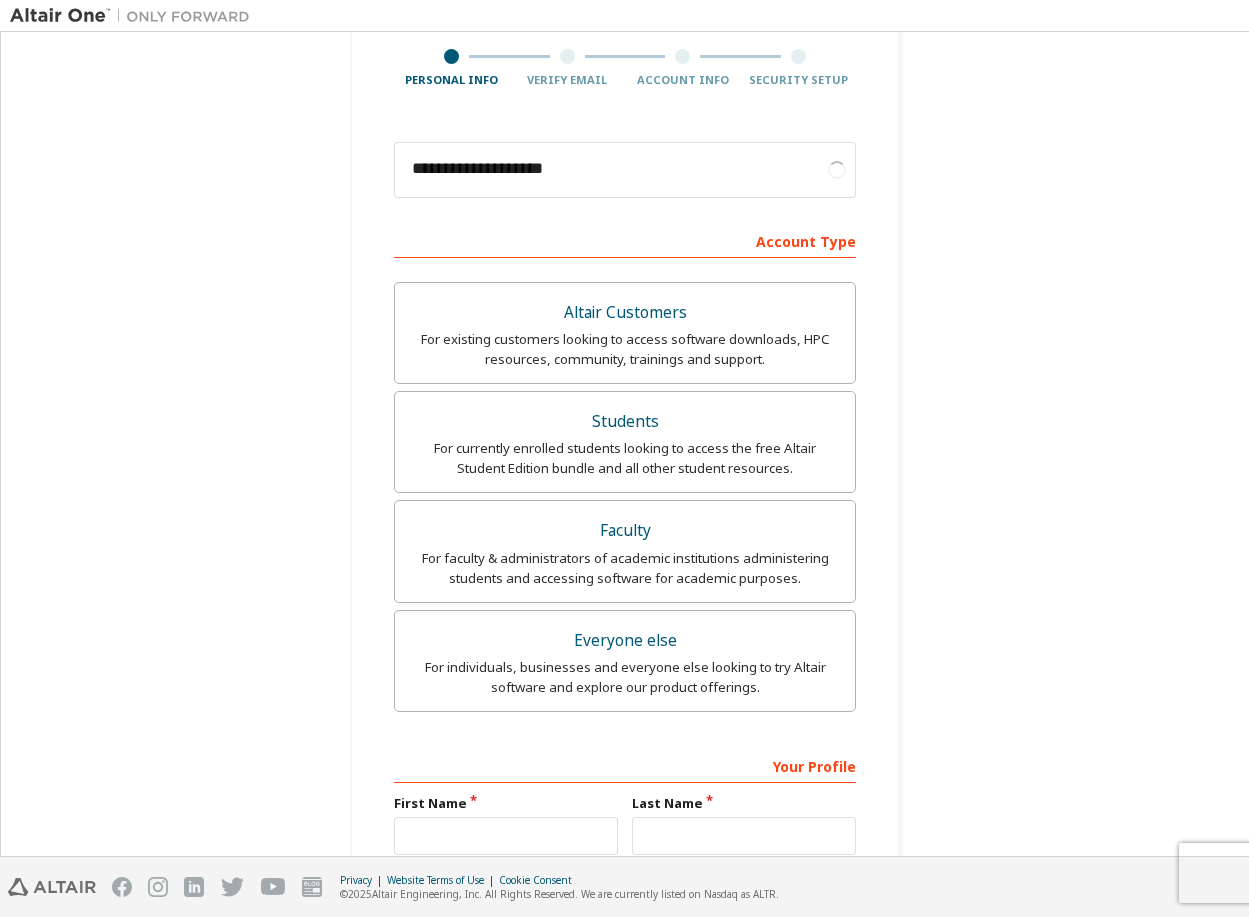 scroll, scrollTop: 200, scrollLeft: 0, axis: vertical 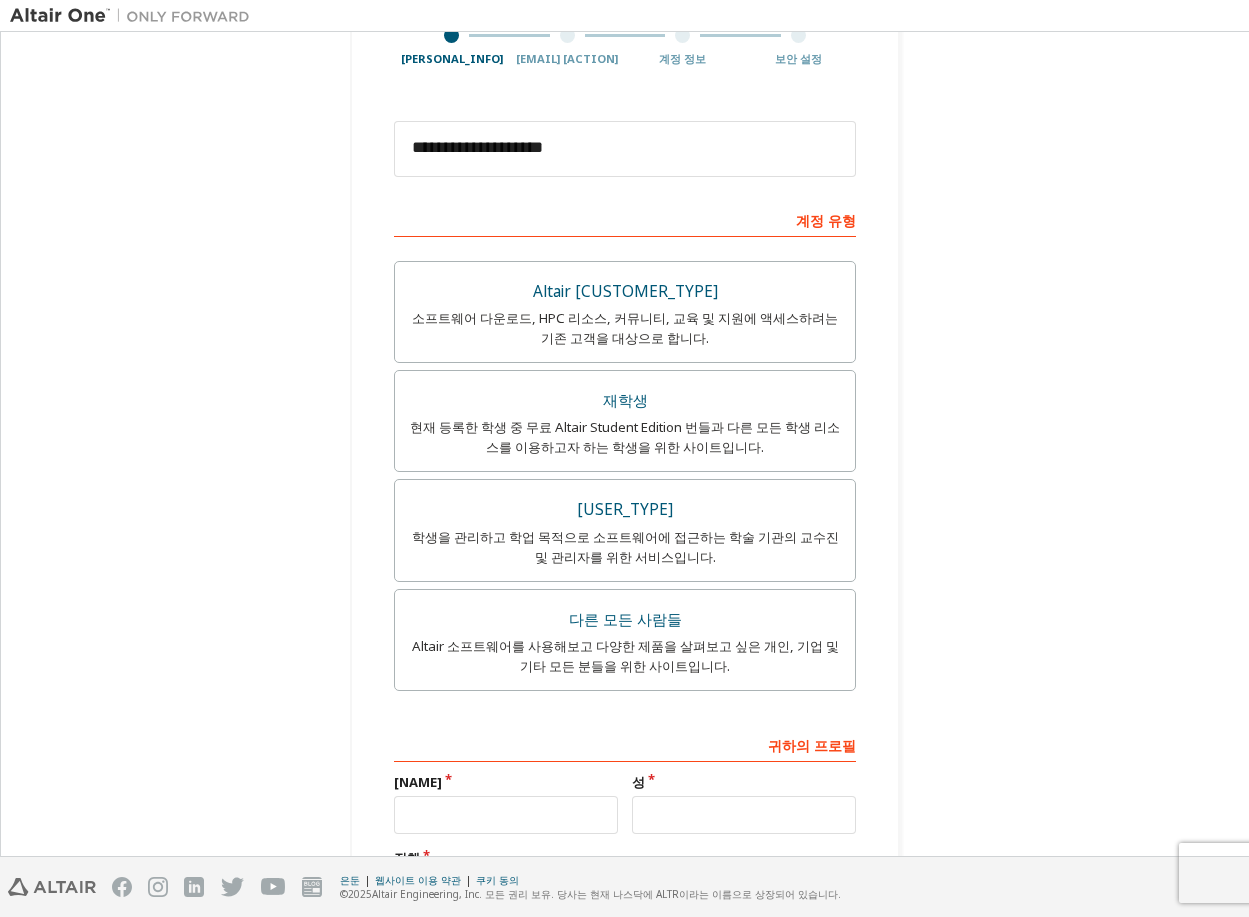 click on "**********" at bounding box center (625, 449) 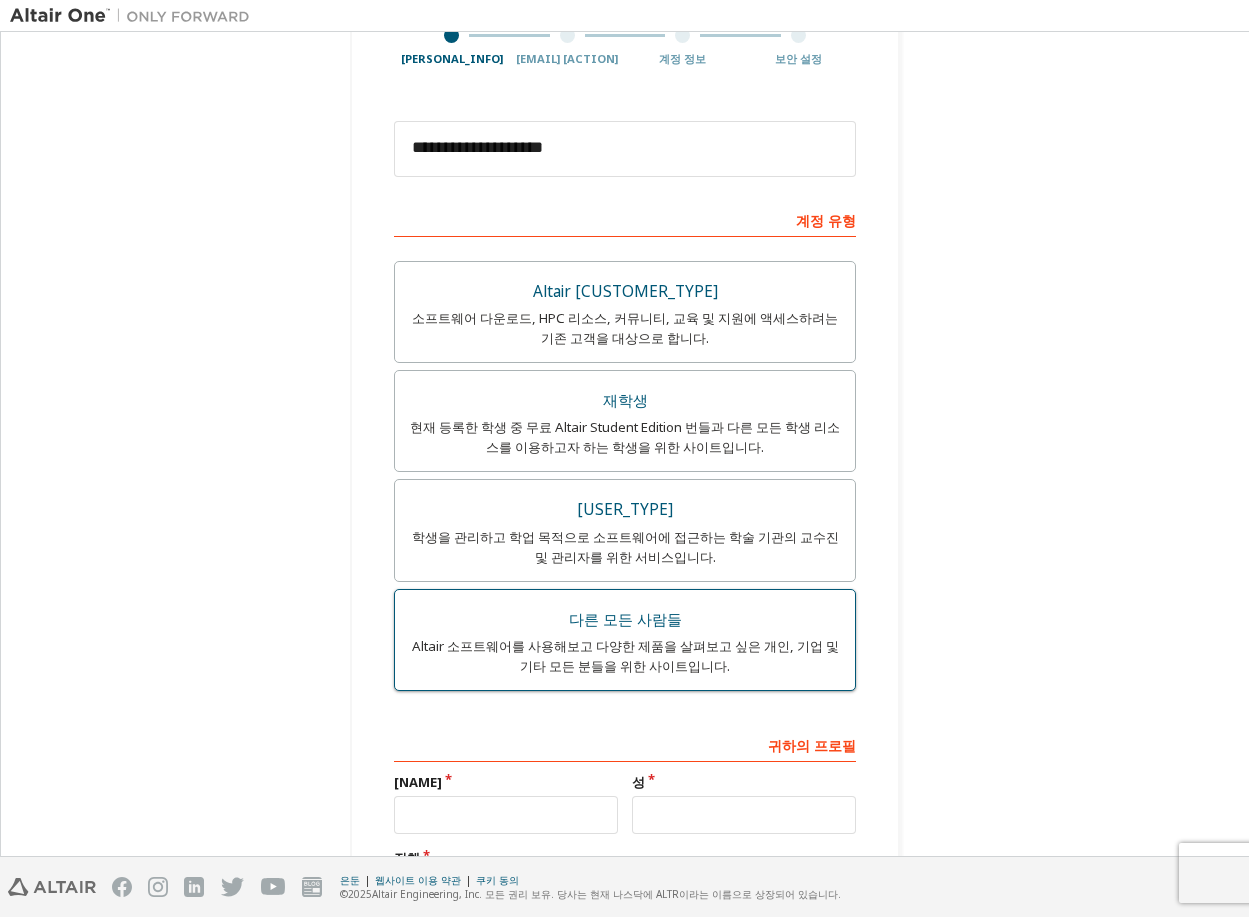 click on "Altair 소프트웨어를 사용해보고 다양한 제품을 살펴보고 싶은 개인, 기업 및 기타 모든 분들을 위한 사이트입니다." at bounding box center [625, 656] 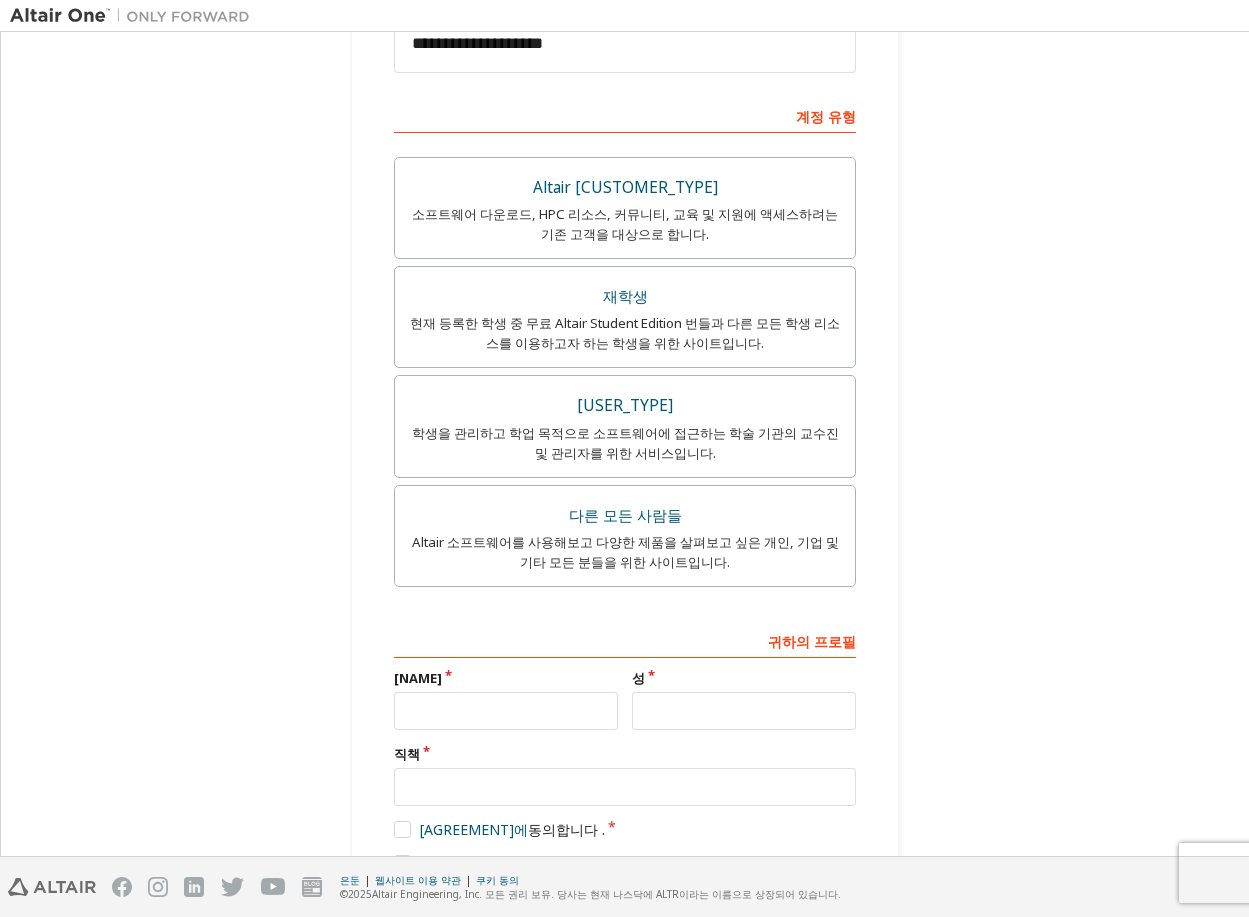 scroll, scrollTop: 400, scrollLeft: 0, axis: vertical 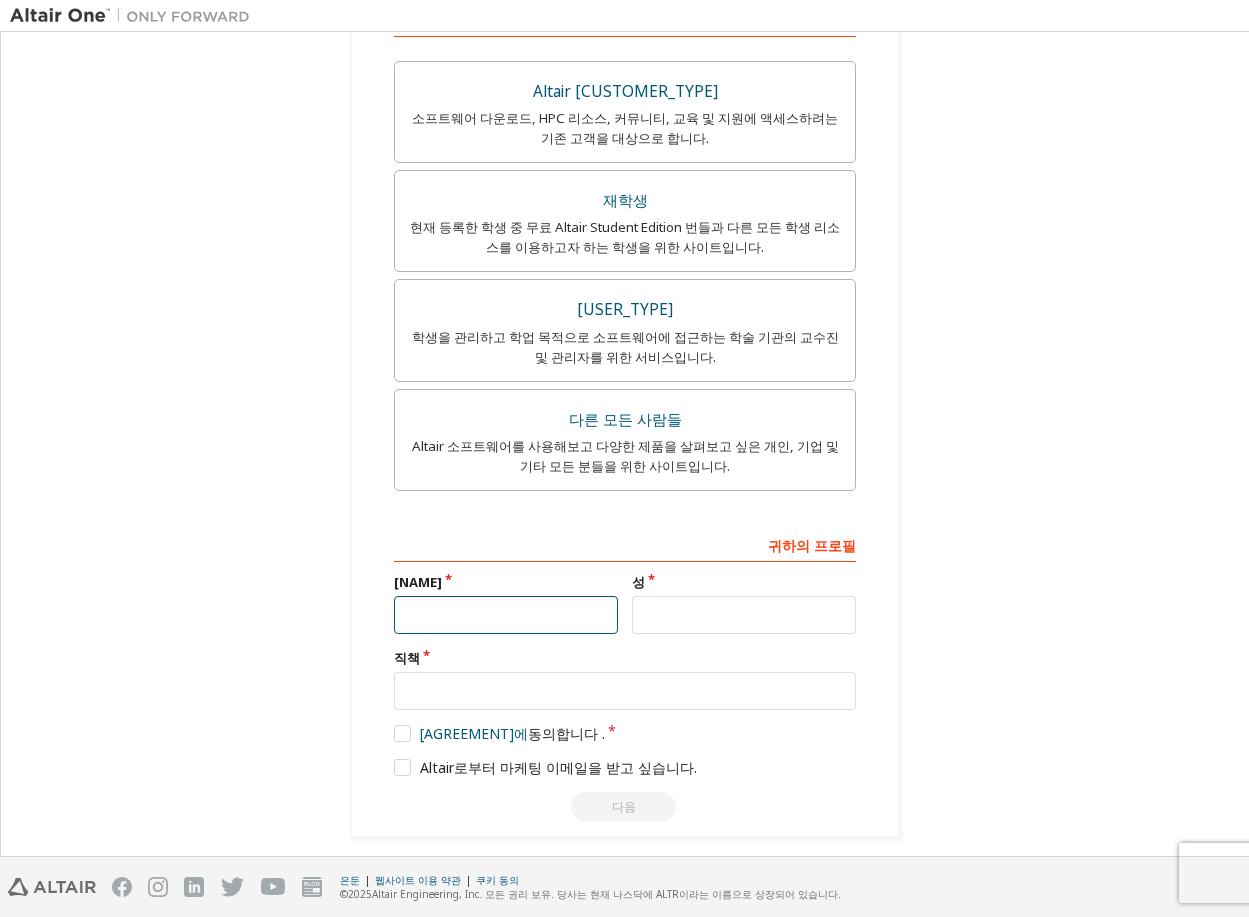 click at bounding box center (506, 615) 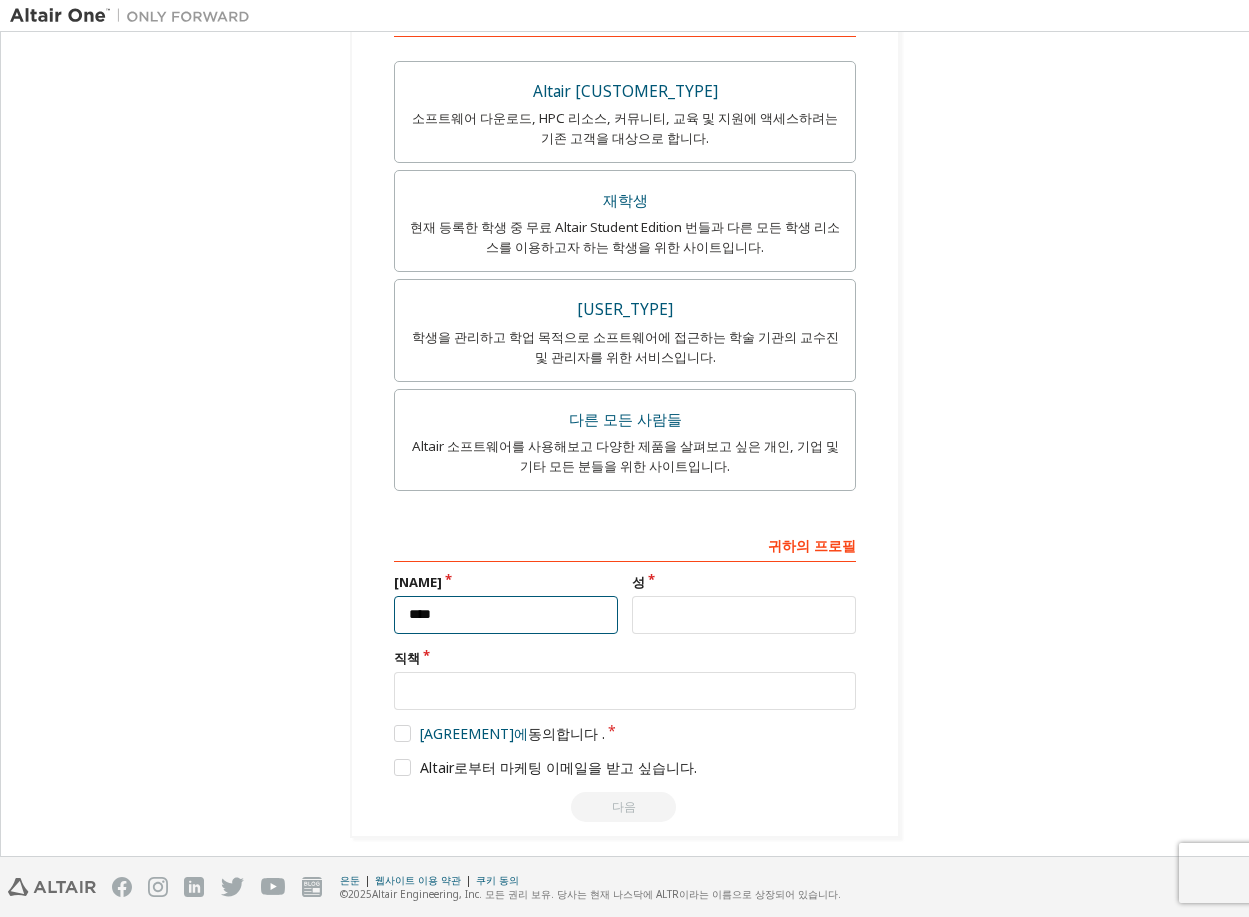 type on "****" 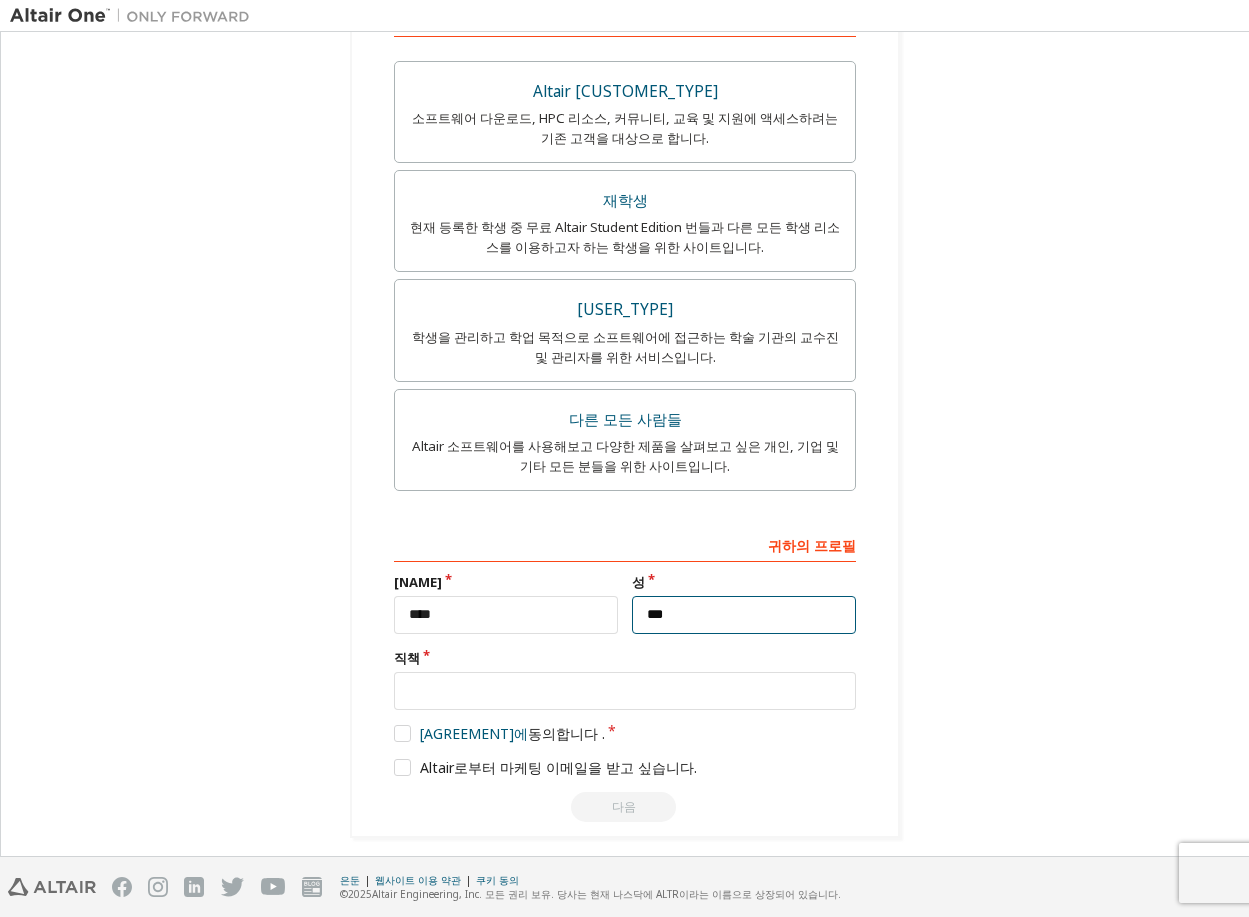 type on "***" 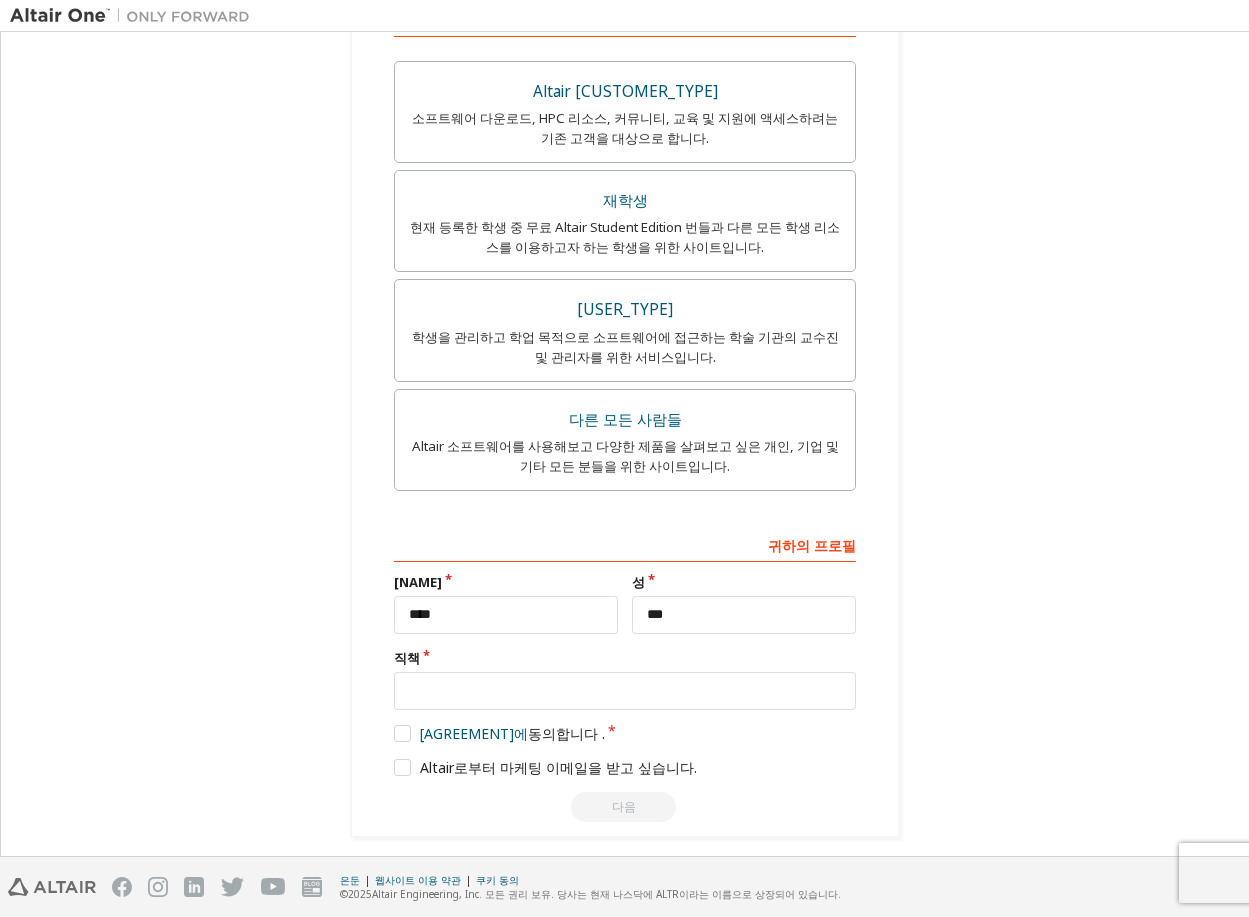 click on "직책" at bounding box center [625, 658] 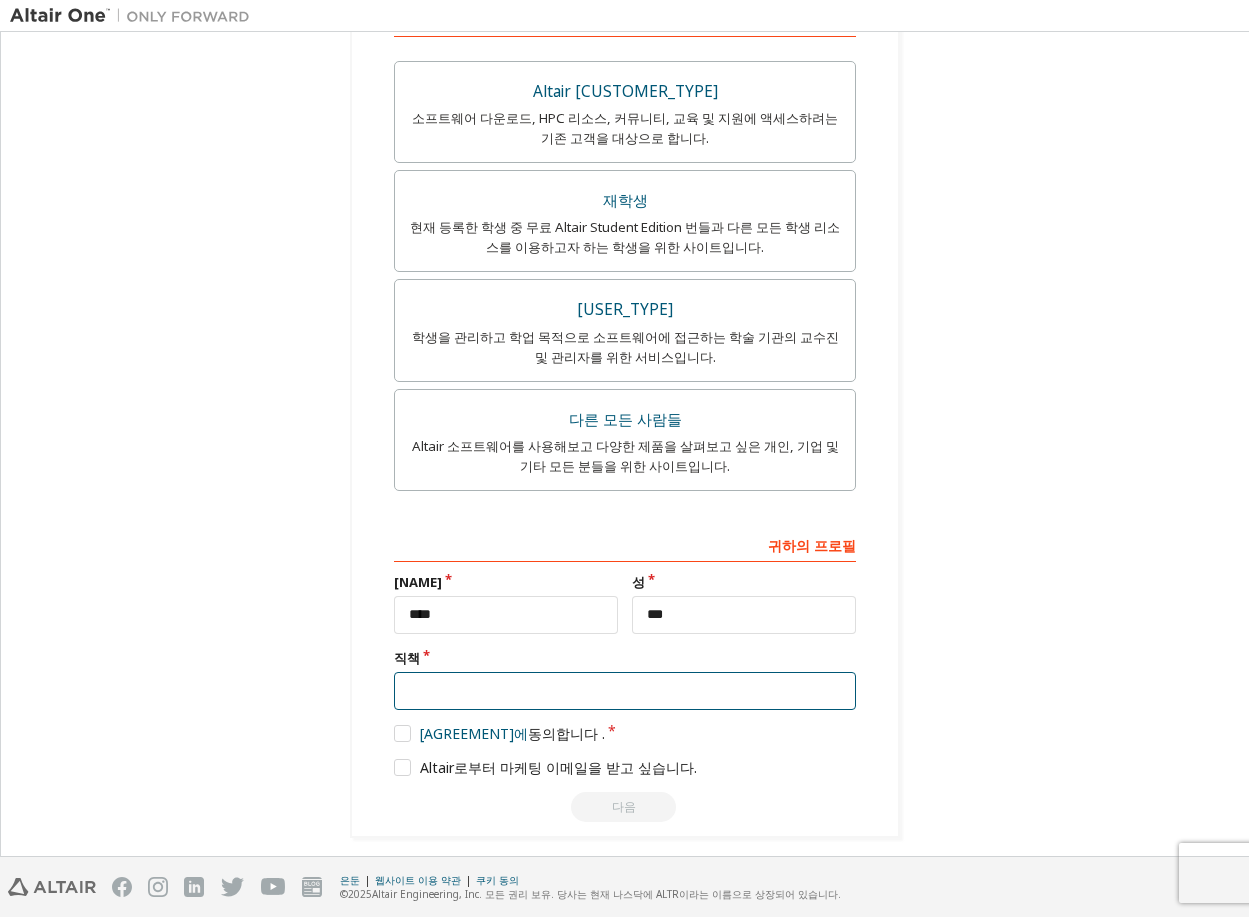 click at bounding box center (625, 691) 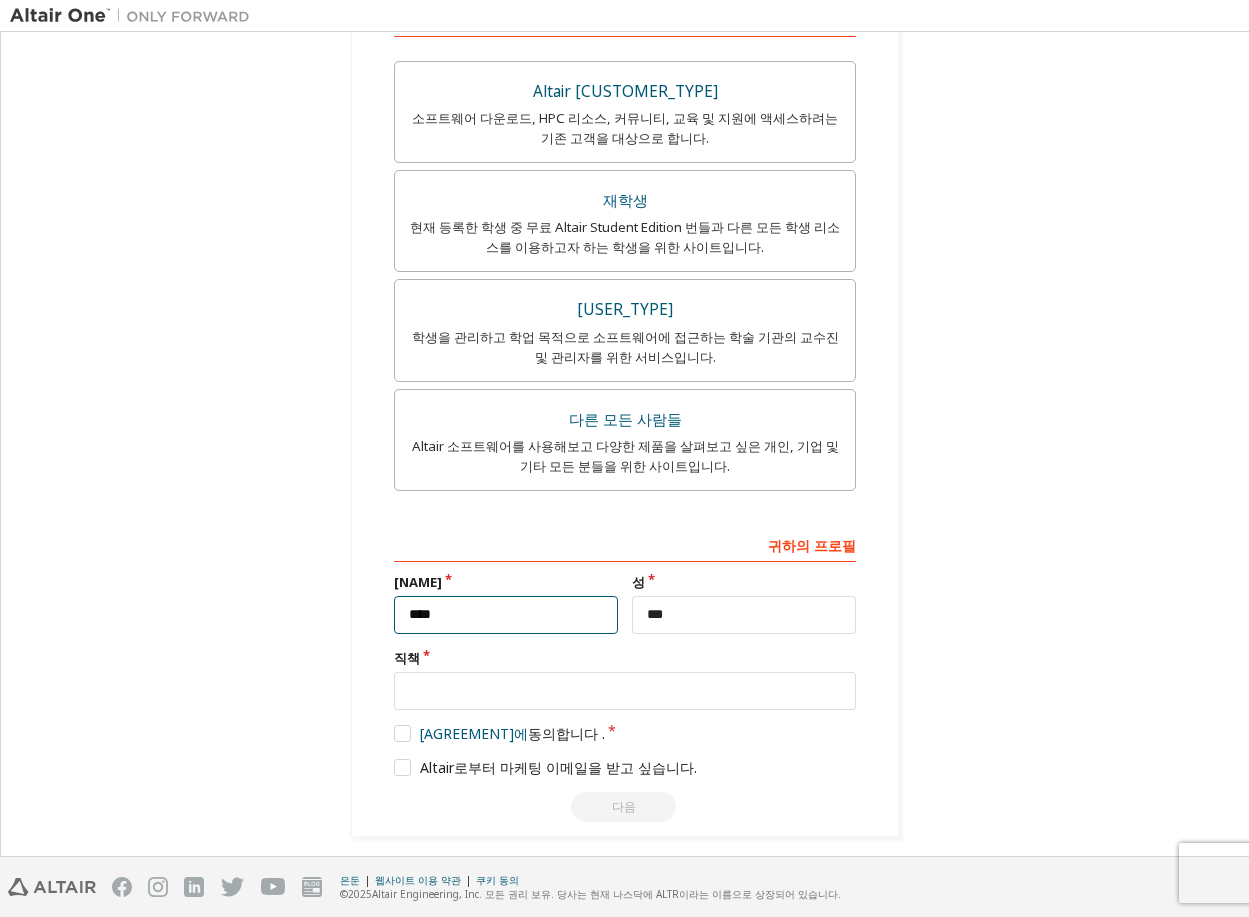 drag, startPoint x: 518, startPoint y: 617, endPoint x: 30, endPoint y: 590, distance: 488.74637 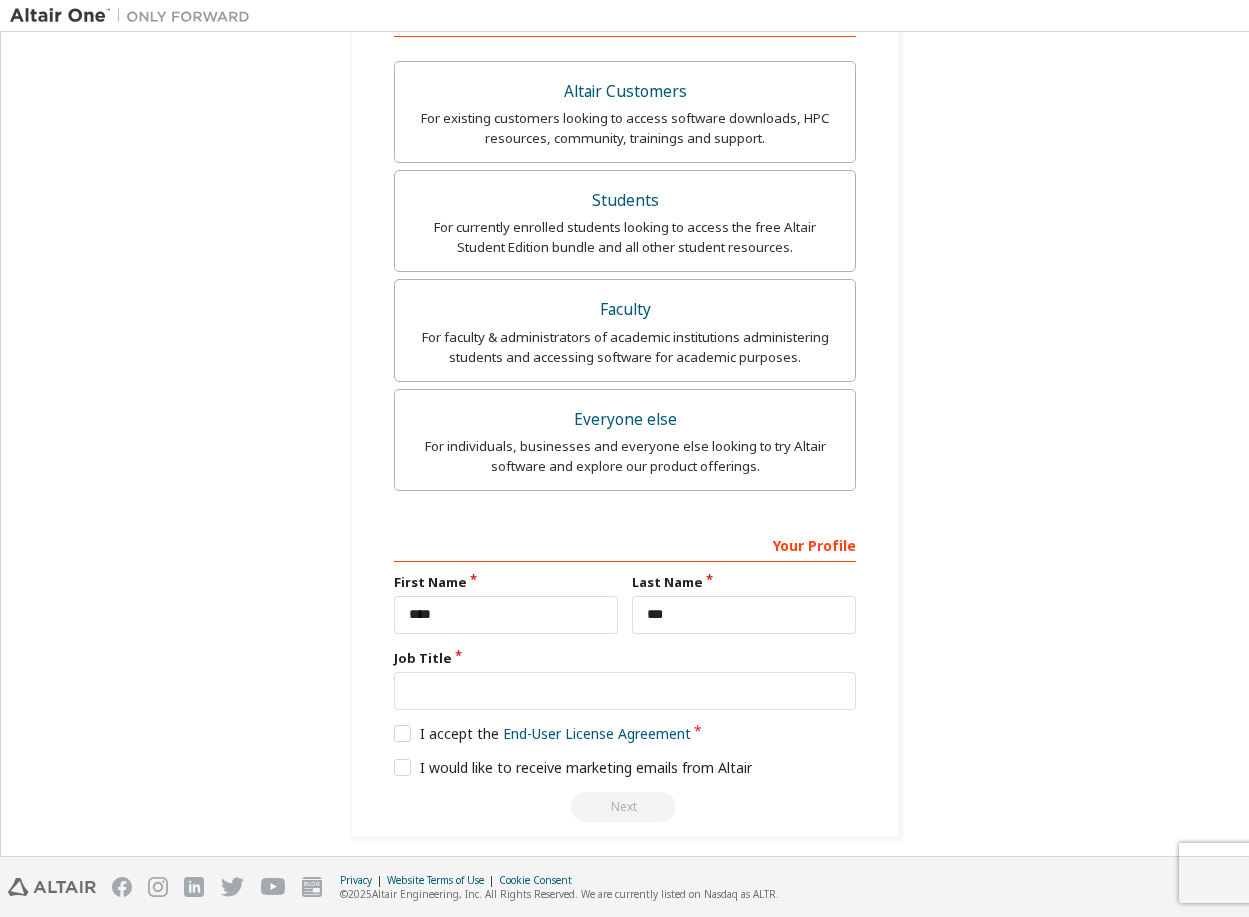 click on "**********" at bounding box center (625, 249) 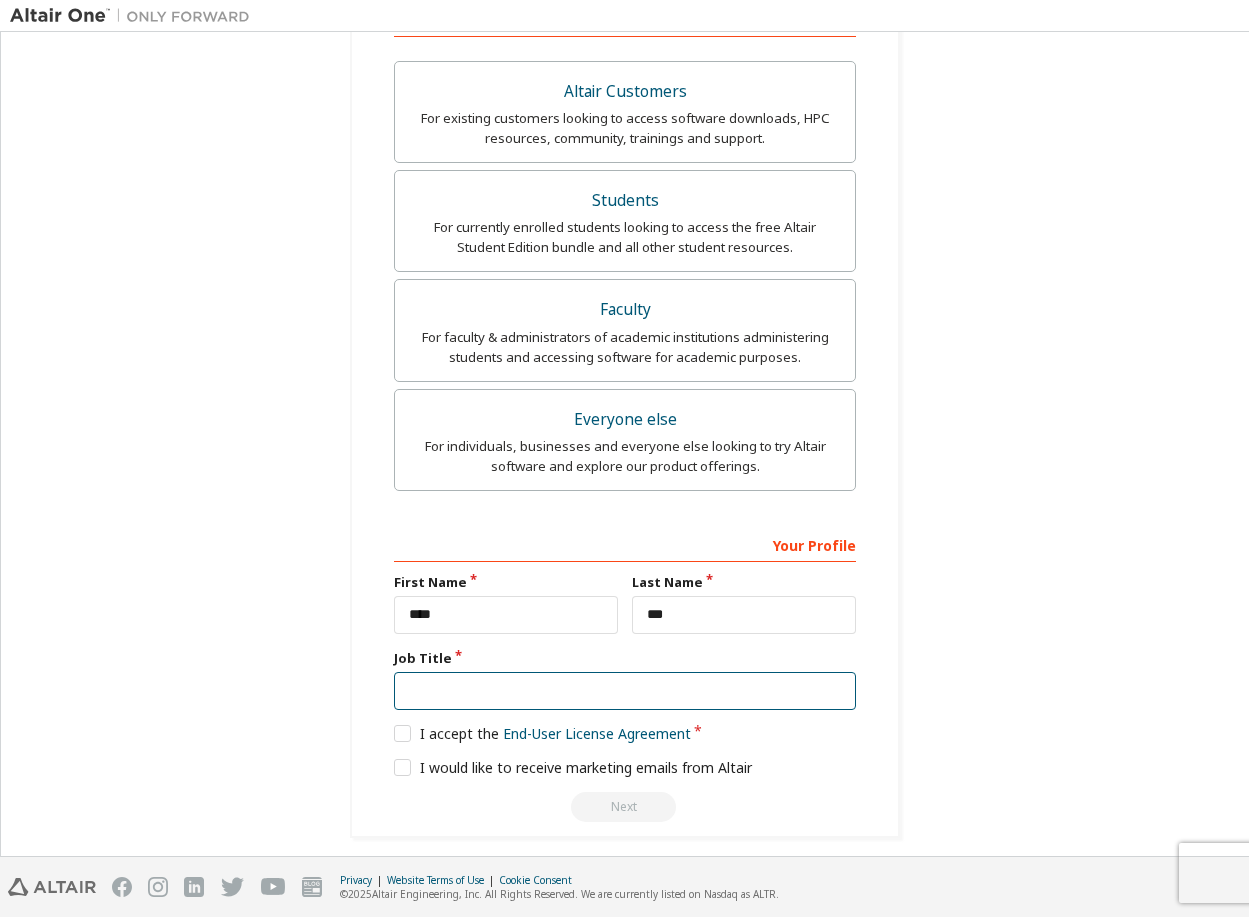 click at bounding box center [625, 691] 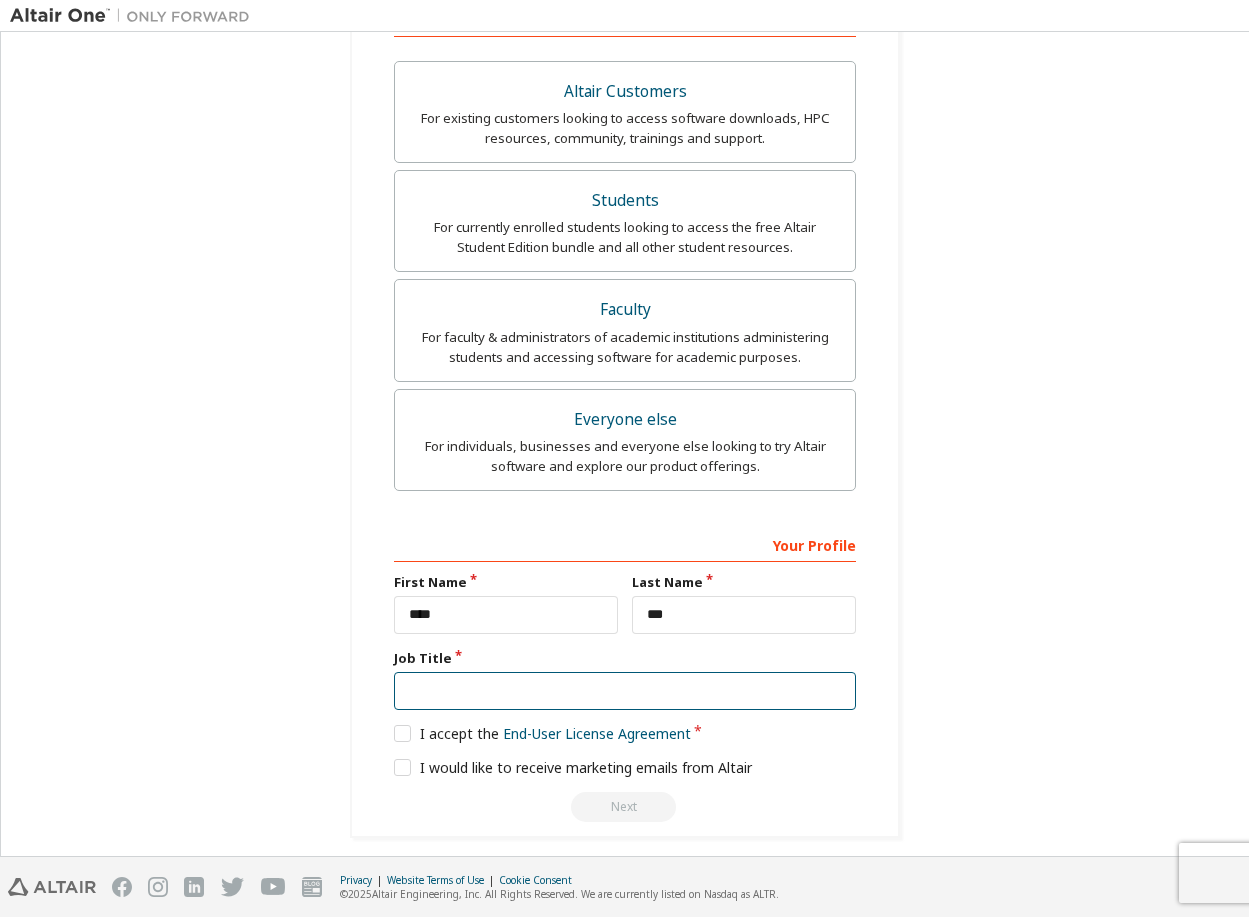 type on "*" 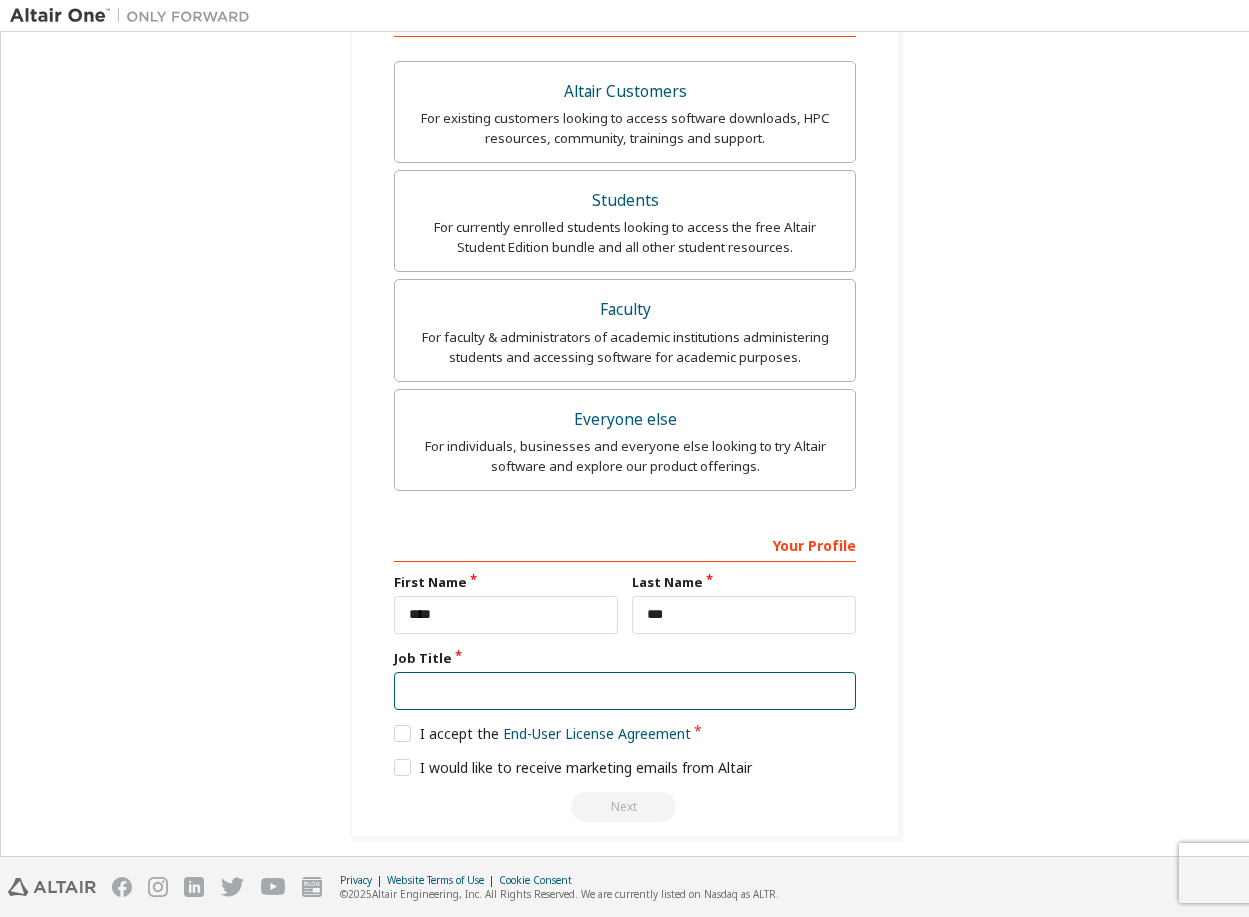 click at bounding box center [625, 691] 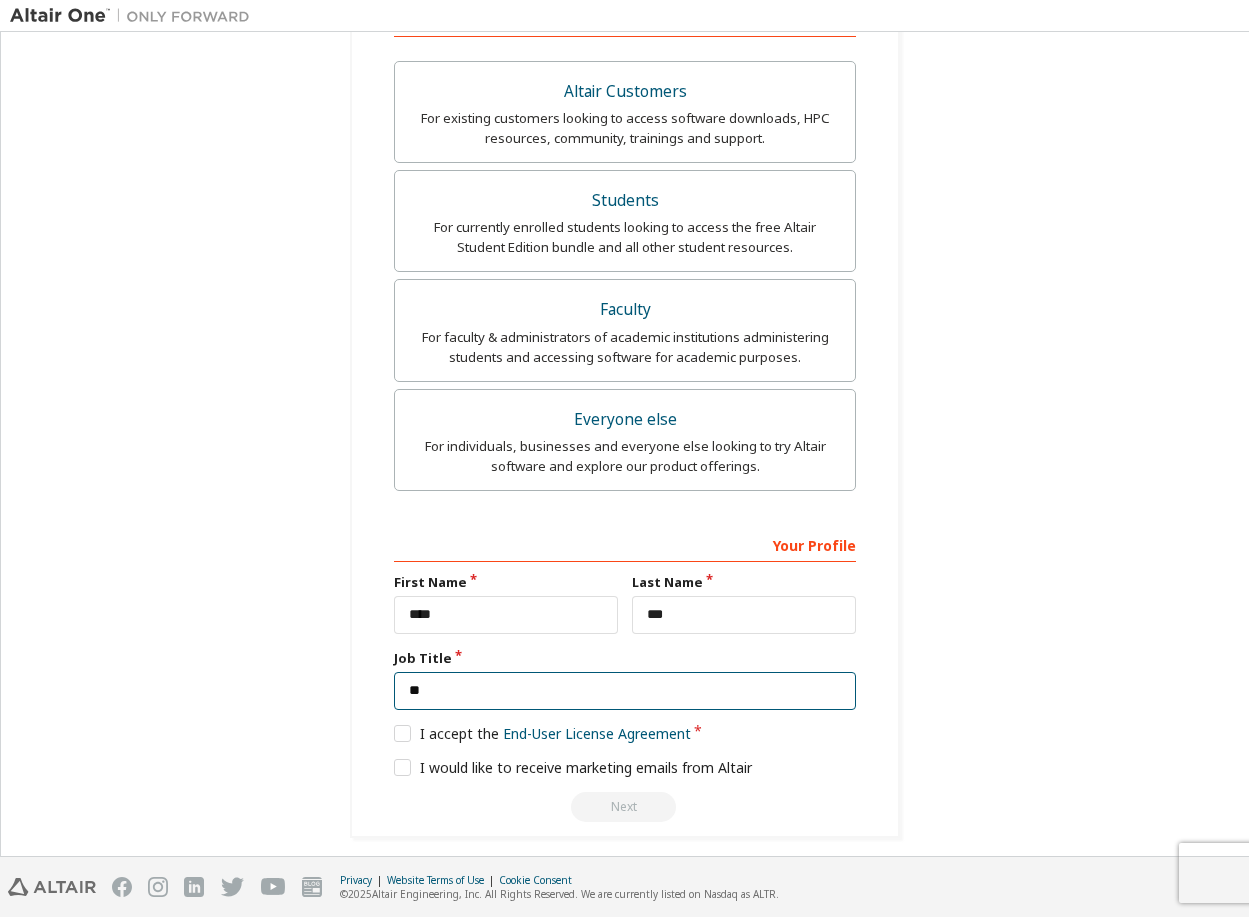 type on "*" 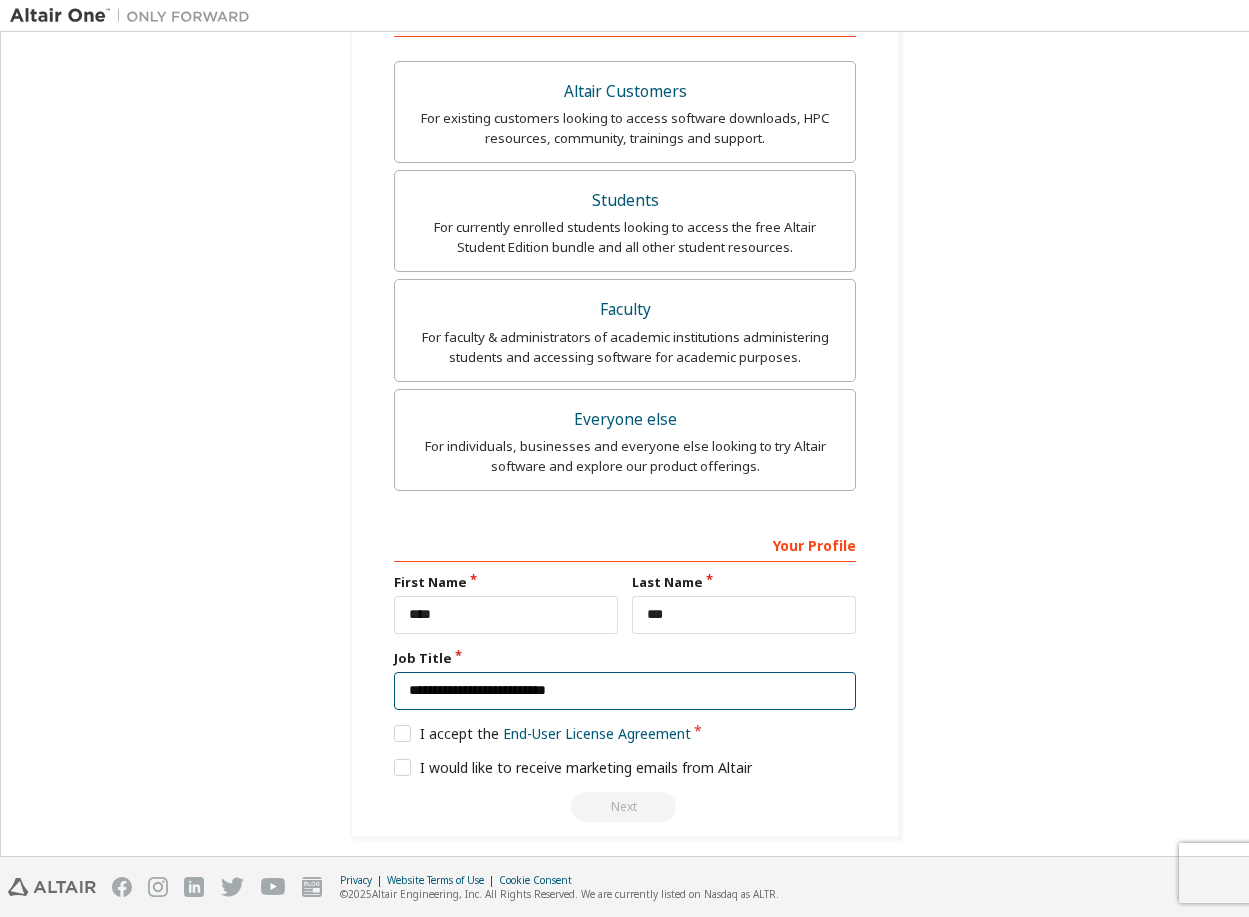 type on "**********" 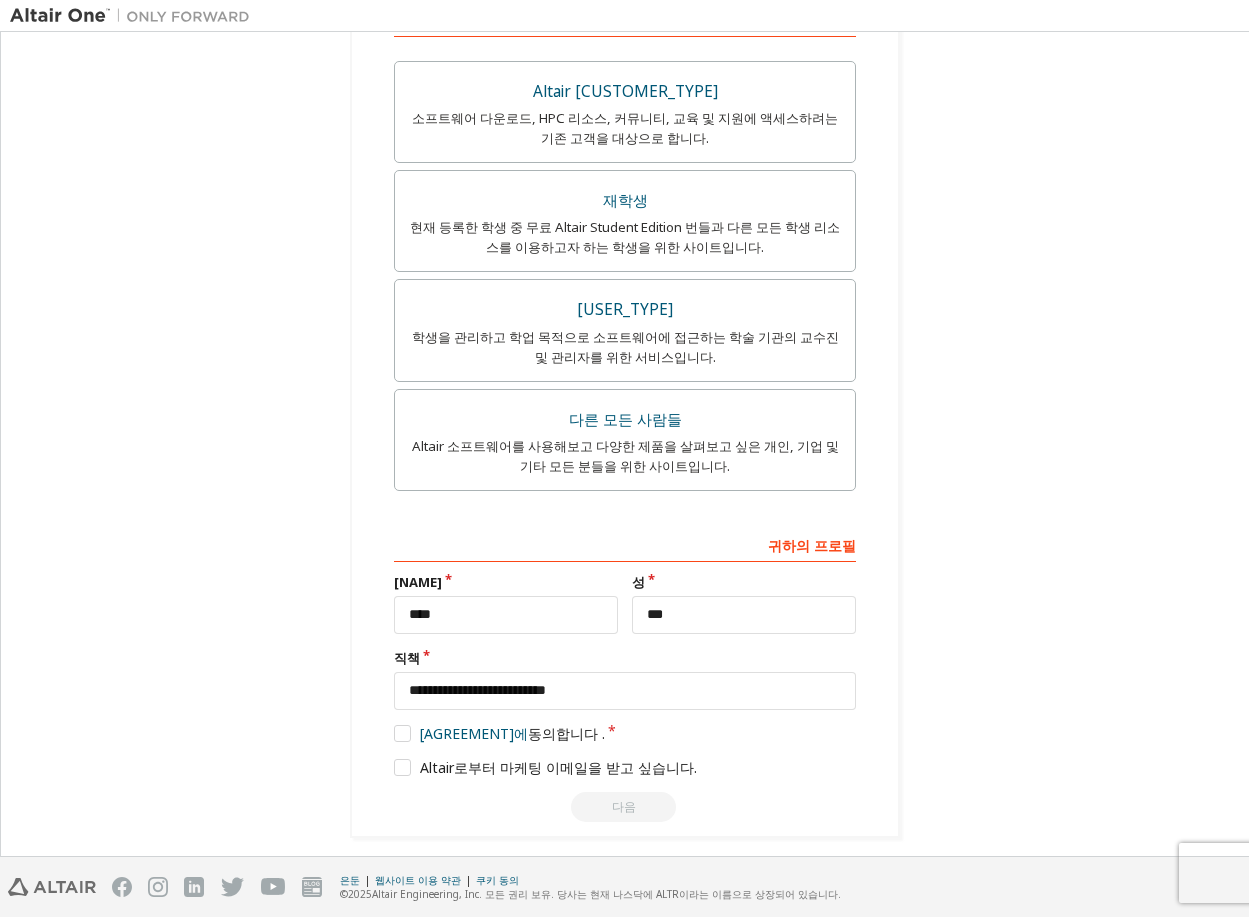 drag, startPoint x: 1055, startPoint y: 588, endPoint x: 1018, endPoint y: 603, distance: 39.92493 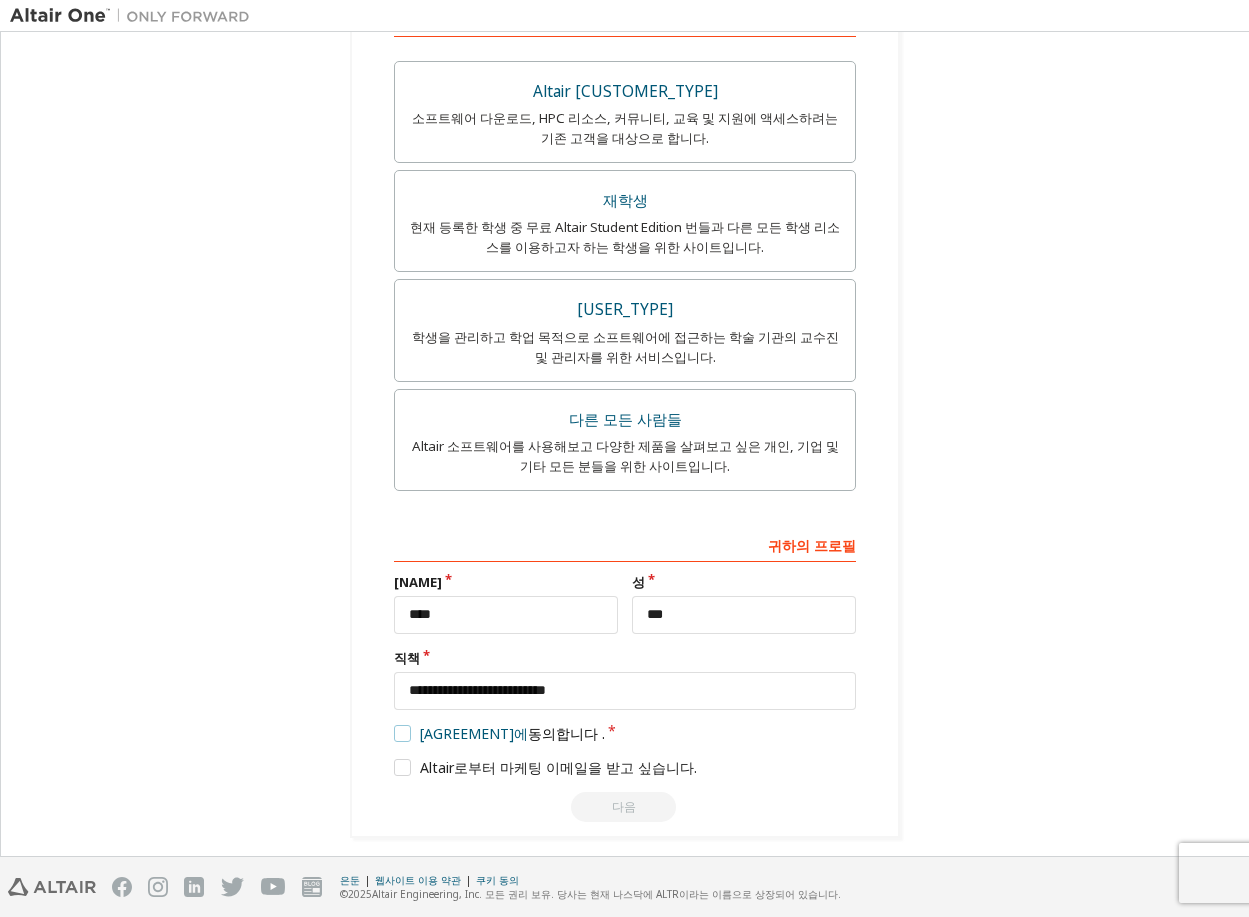 click on "최종 사용자 라이선스 계약에  동의합니다 ." at bounding box center (499, 733) 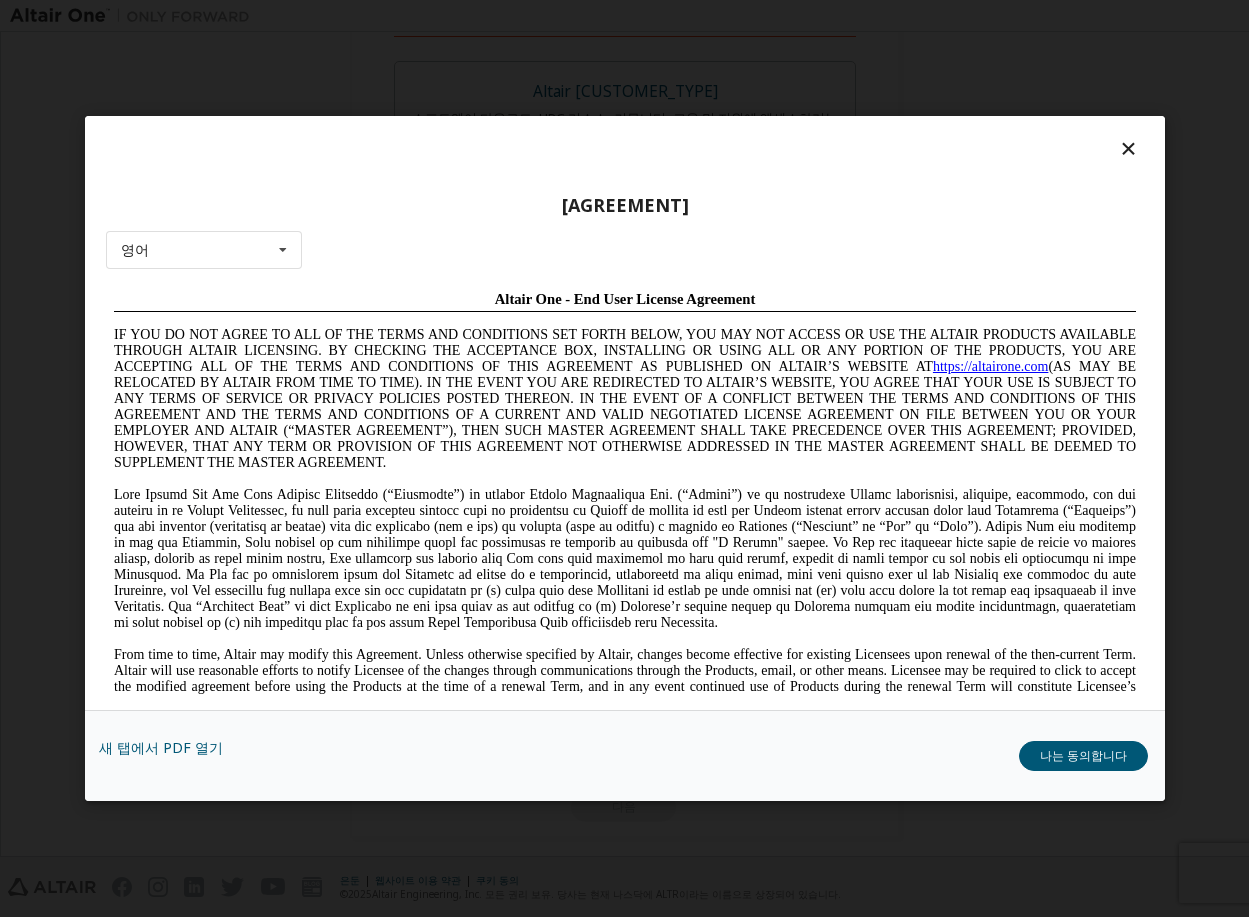 scroll, scrollTop: 0, scrollLeft: 0, axis: both 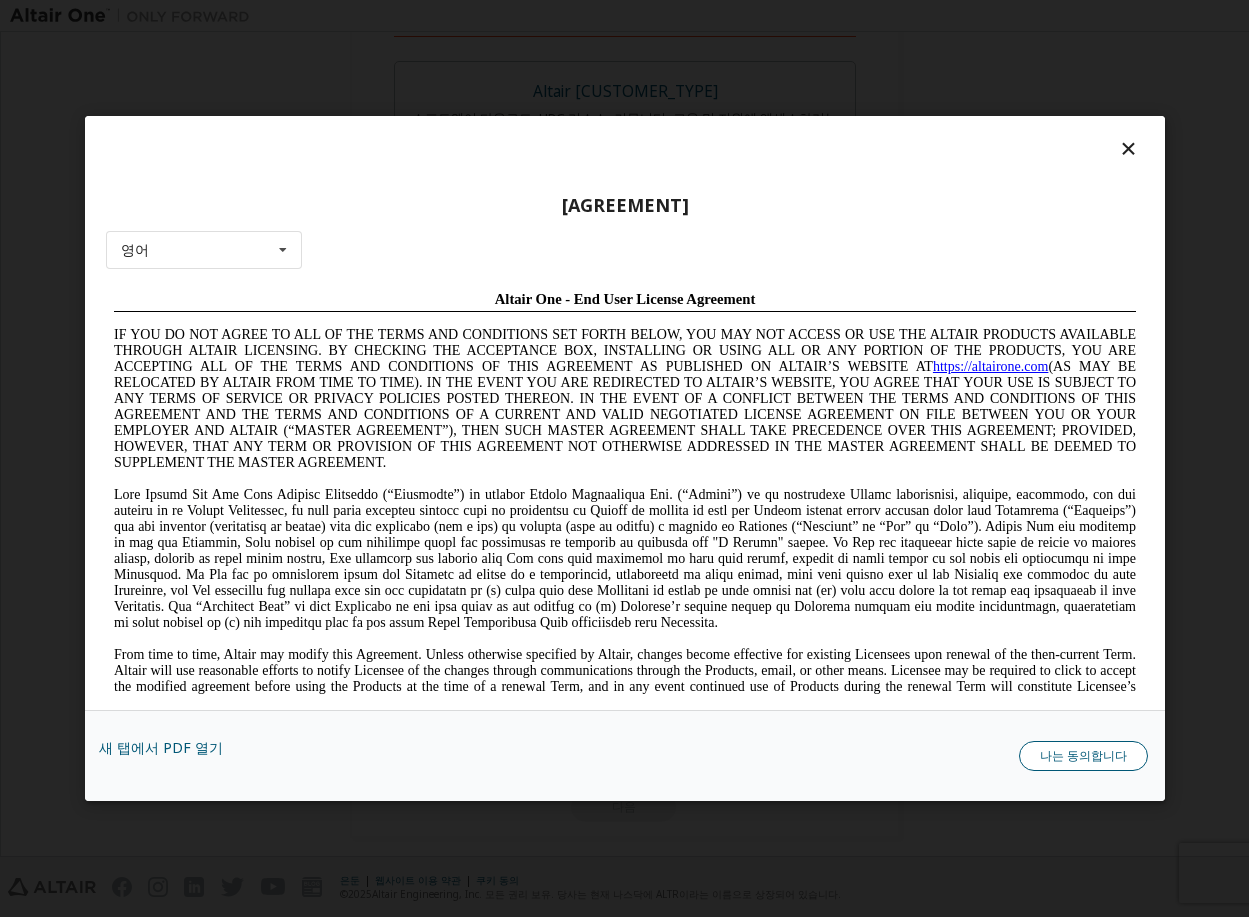 click on "나는 동의합니다" at bounding box center [1083, 755] 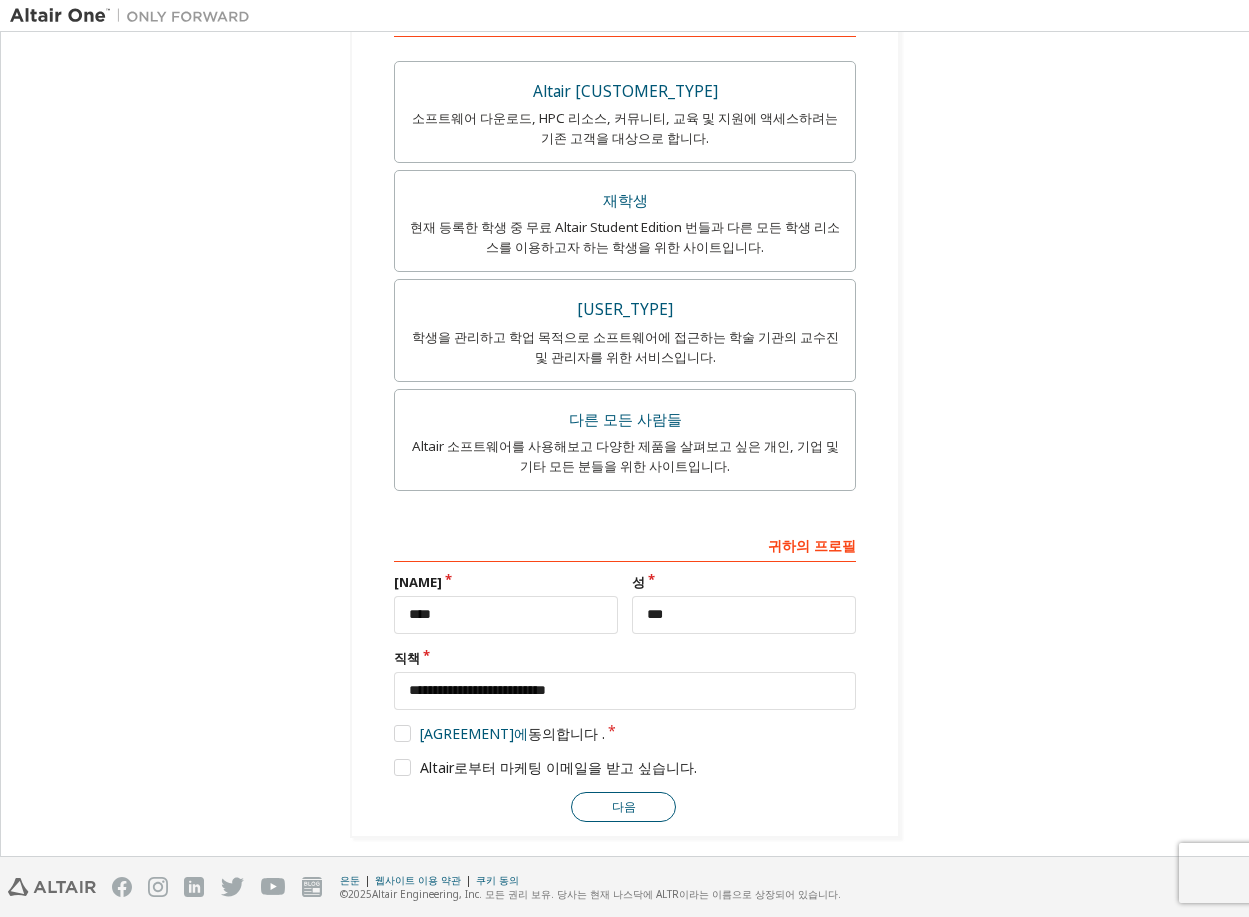 click on "다음" at bounding box center (623, 807) 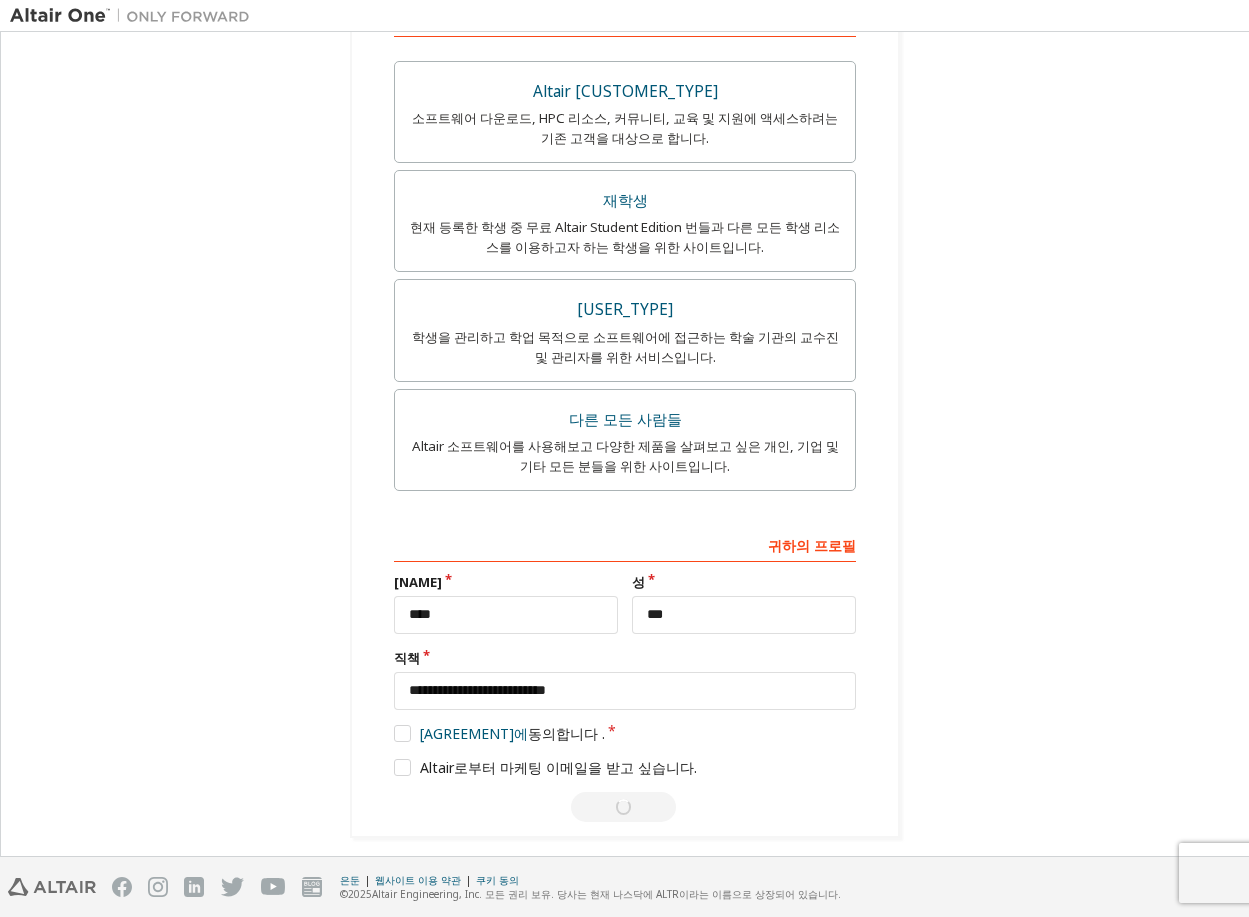 scroll, scrollTop: 0, scrollLeft: 0, axis: both 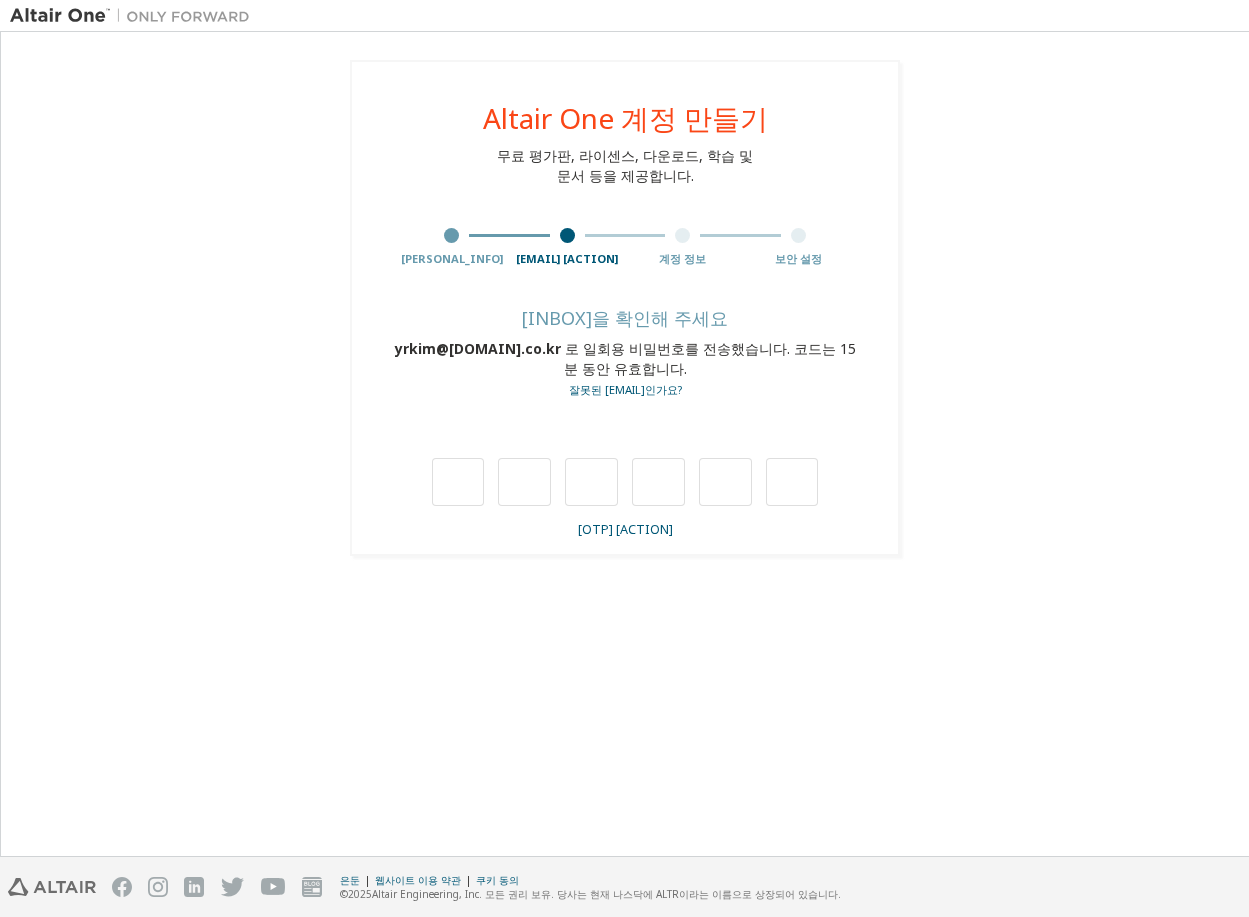 click on "**********" at bounding box center [625, 308] 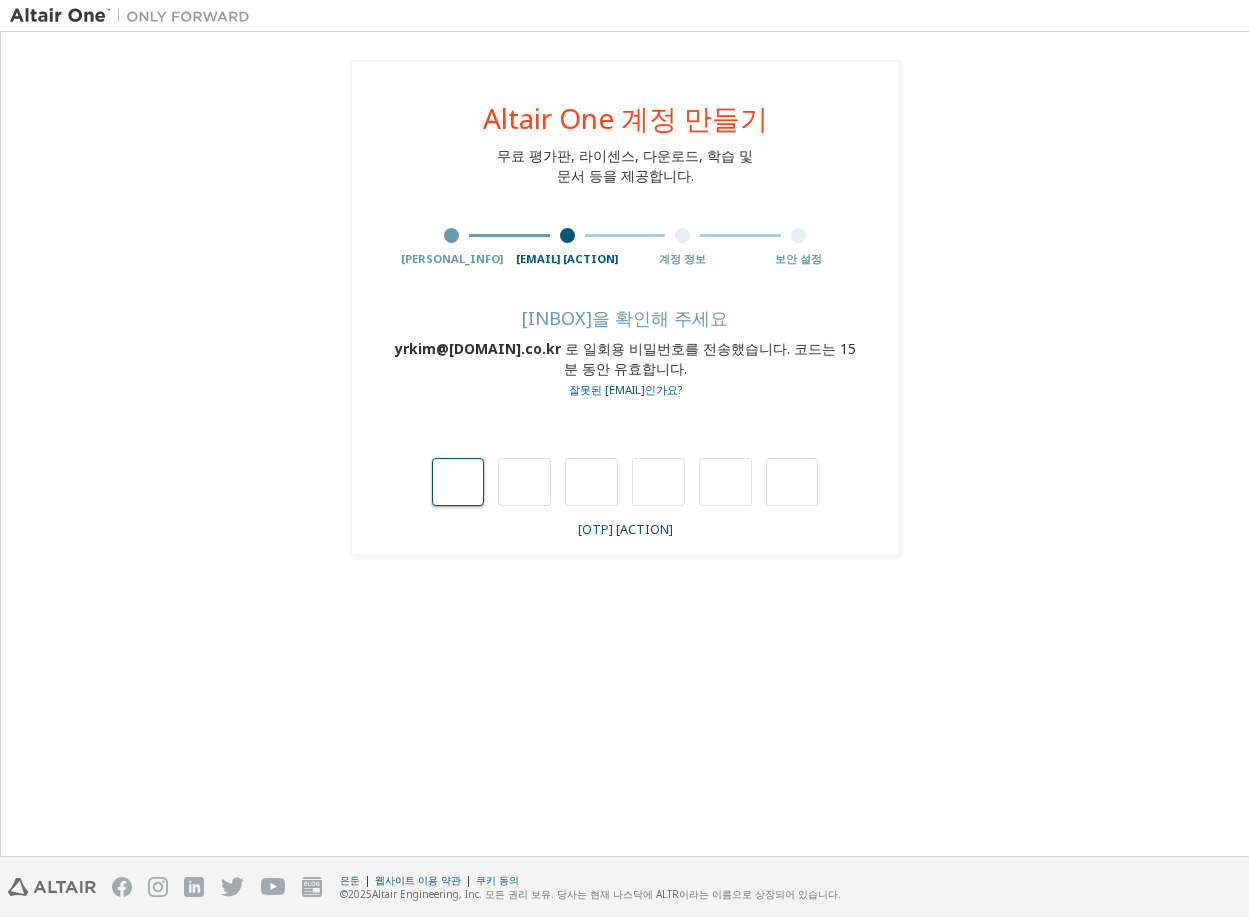 click at bounding box center (458, 482) 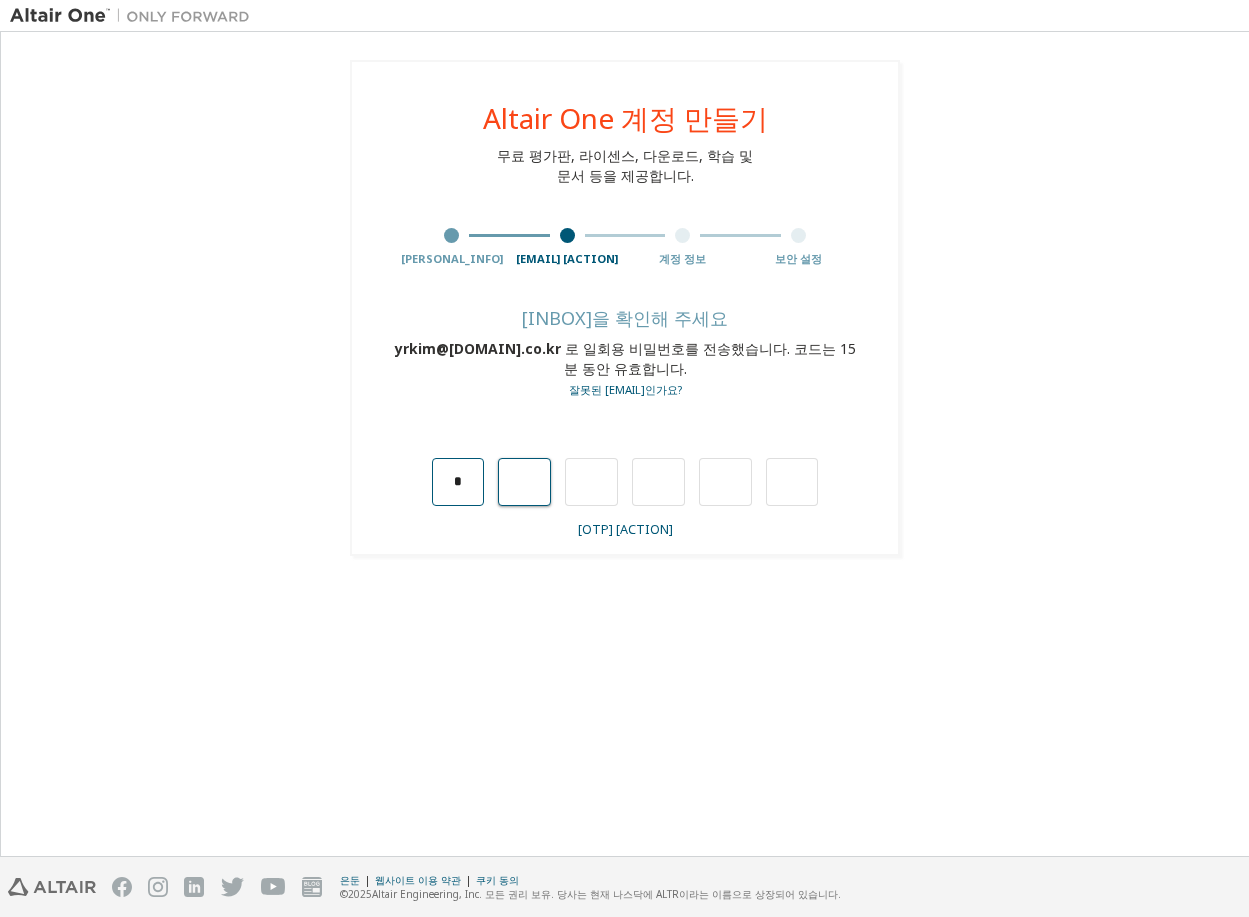 type on "*" 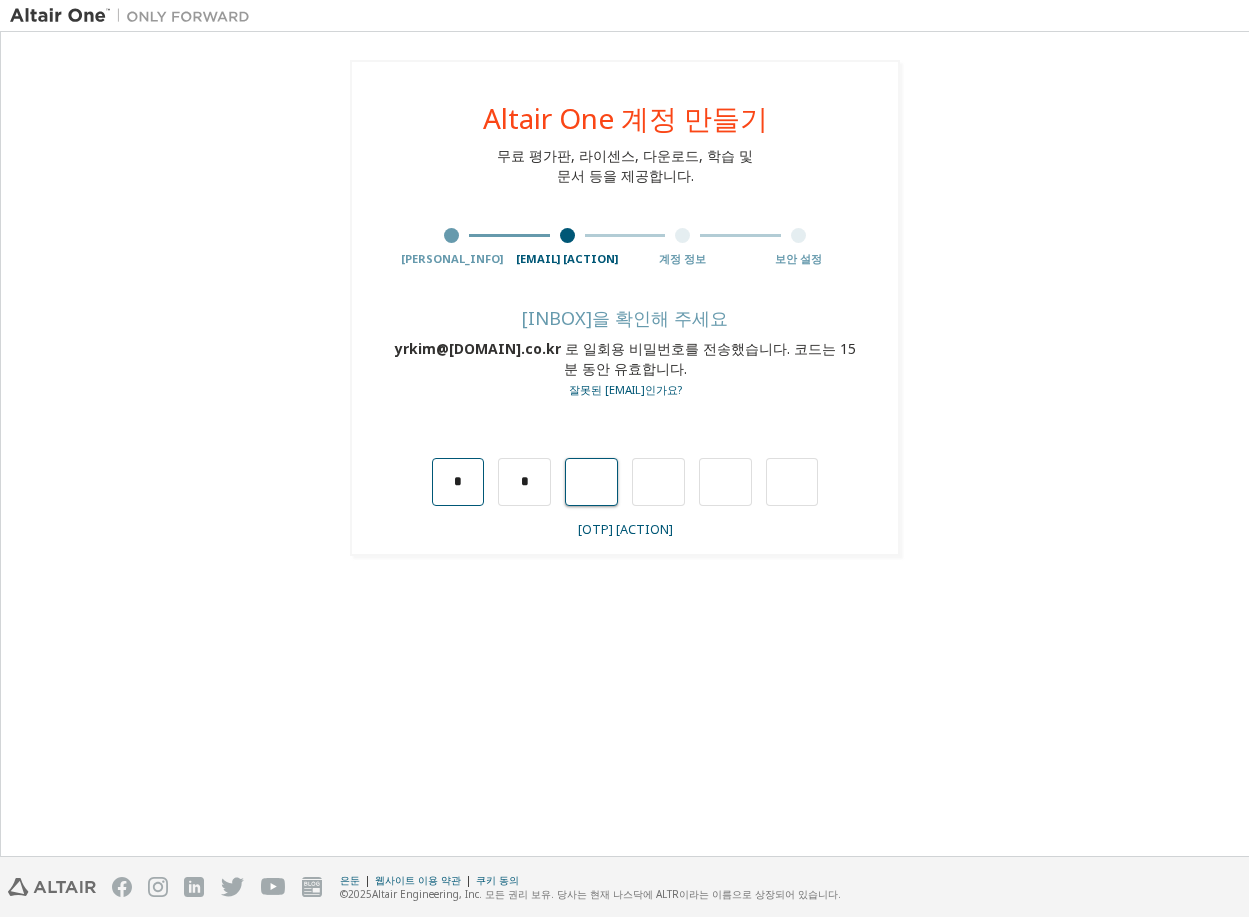 type on "*" 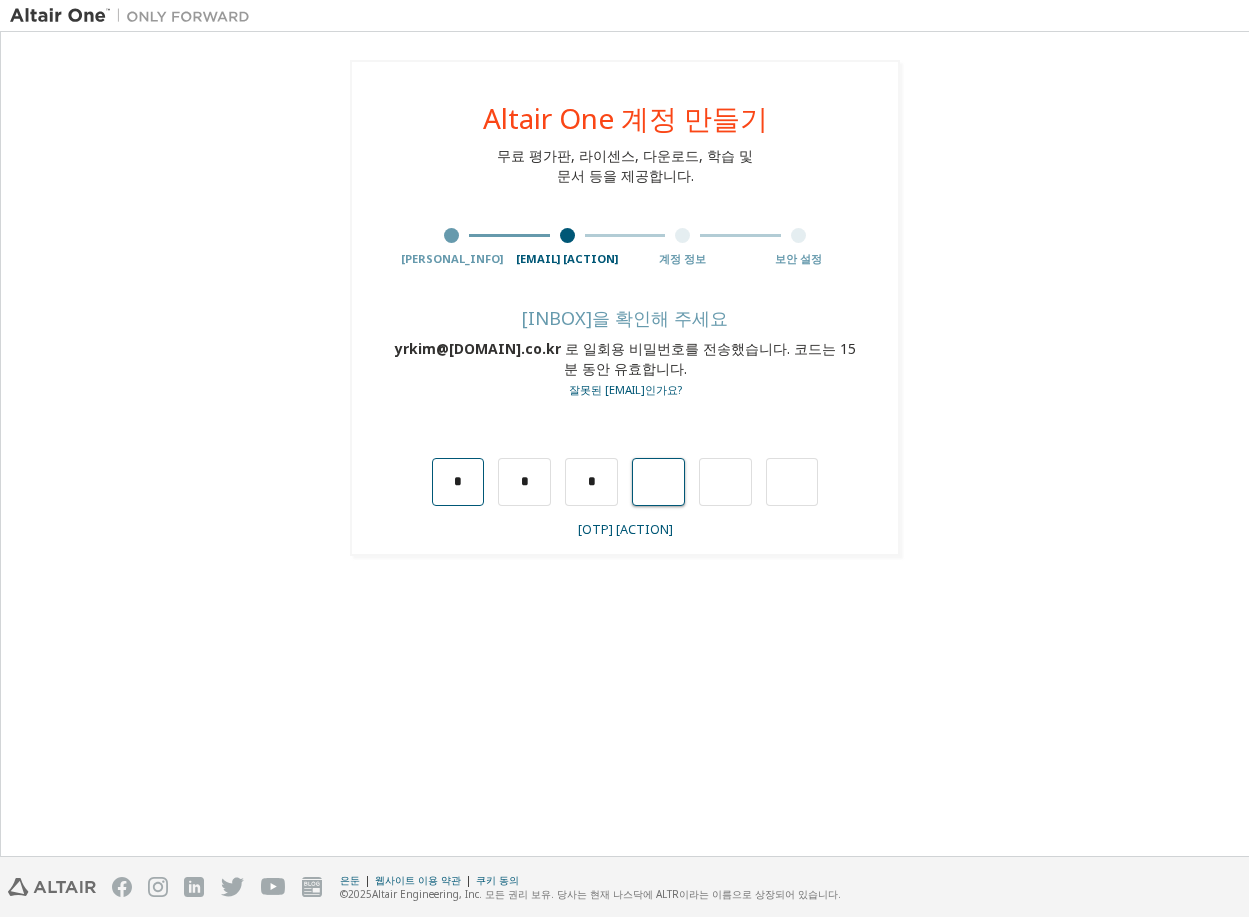 type on "*" 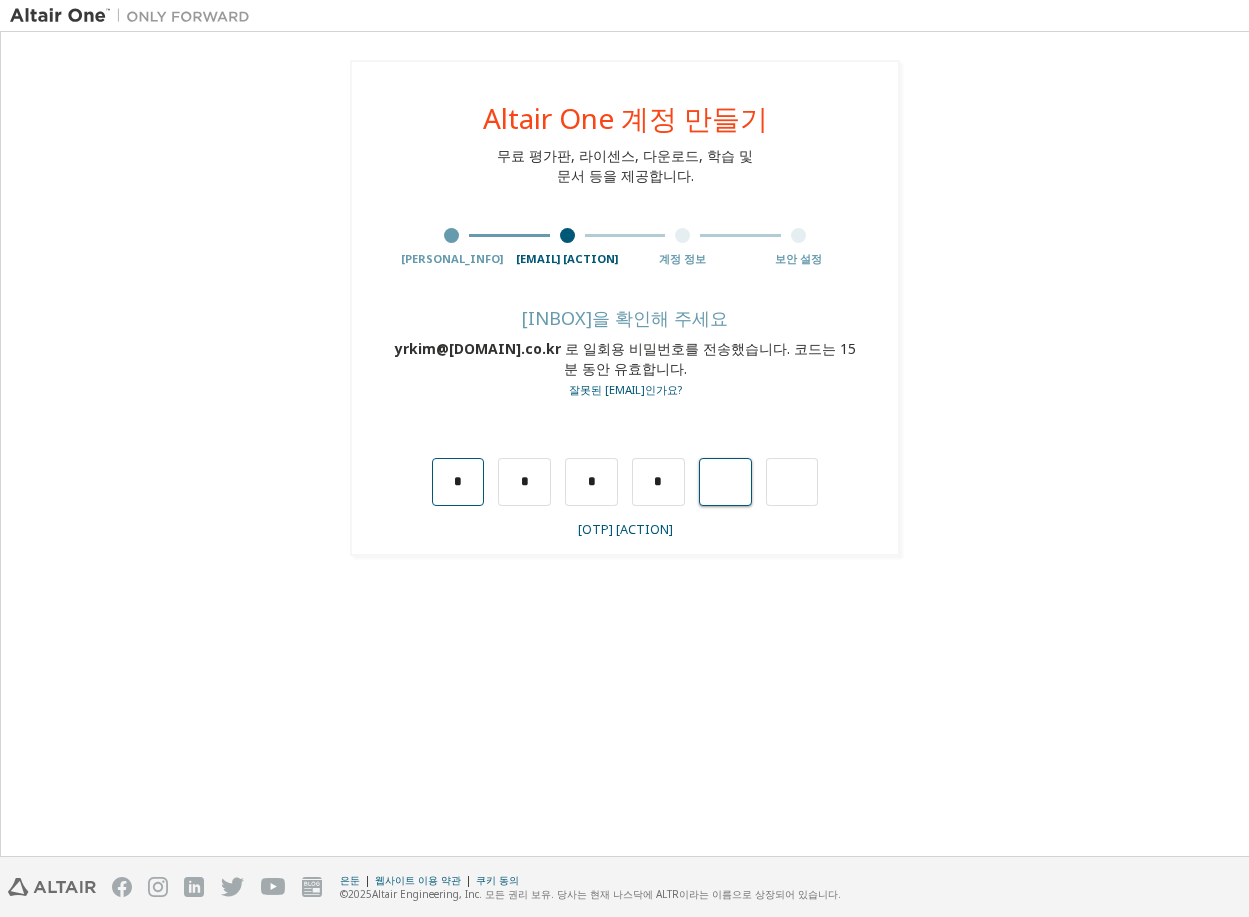 type on "*" 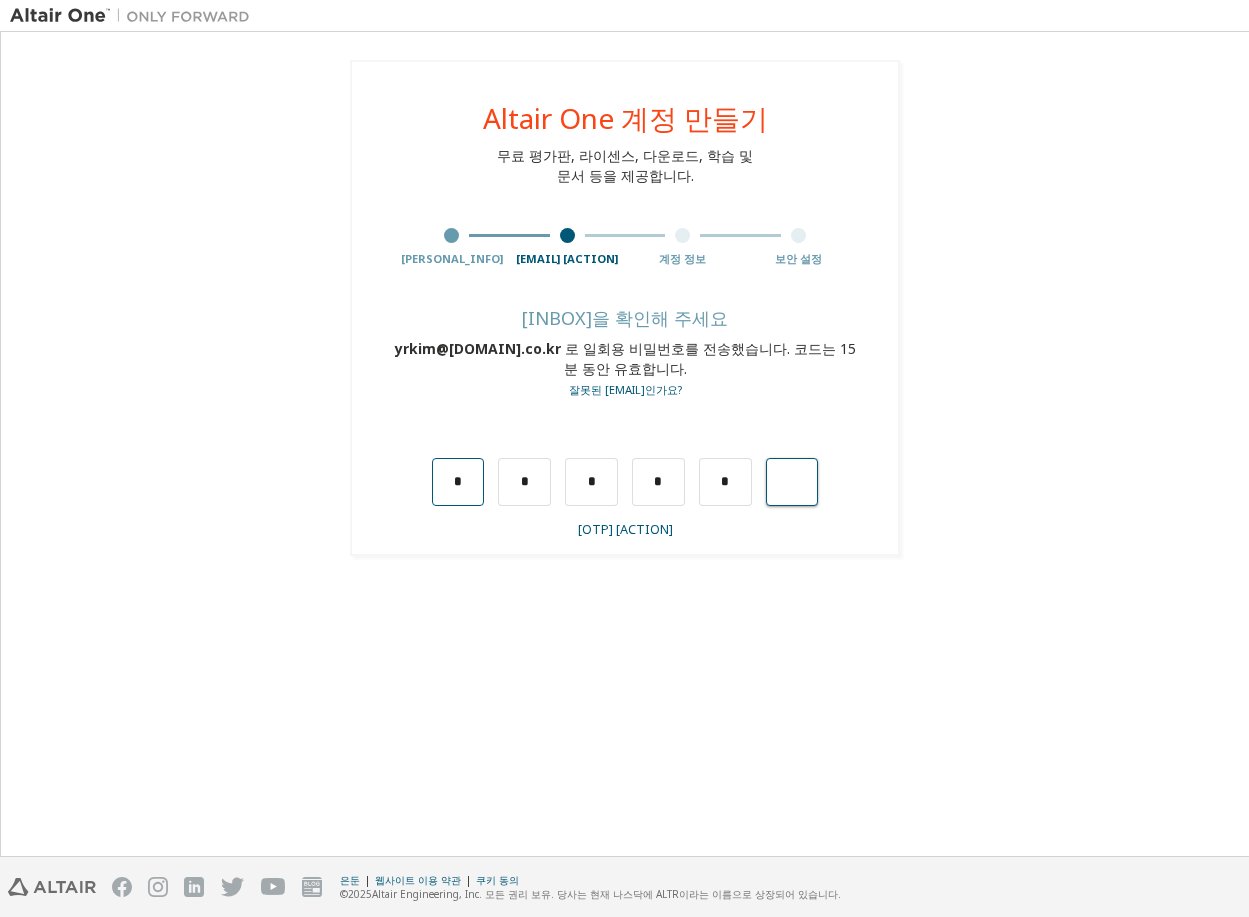 type on "*" 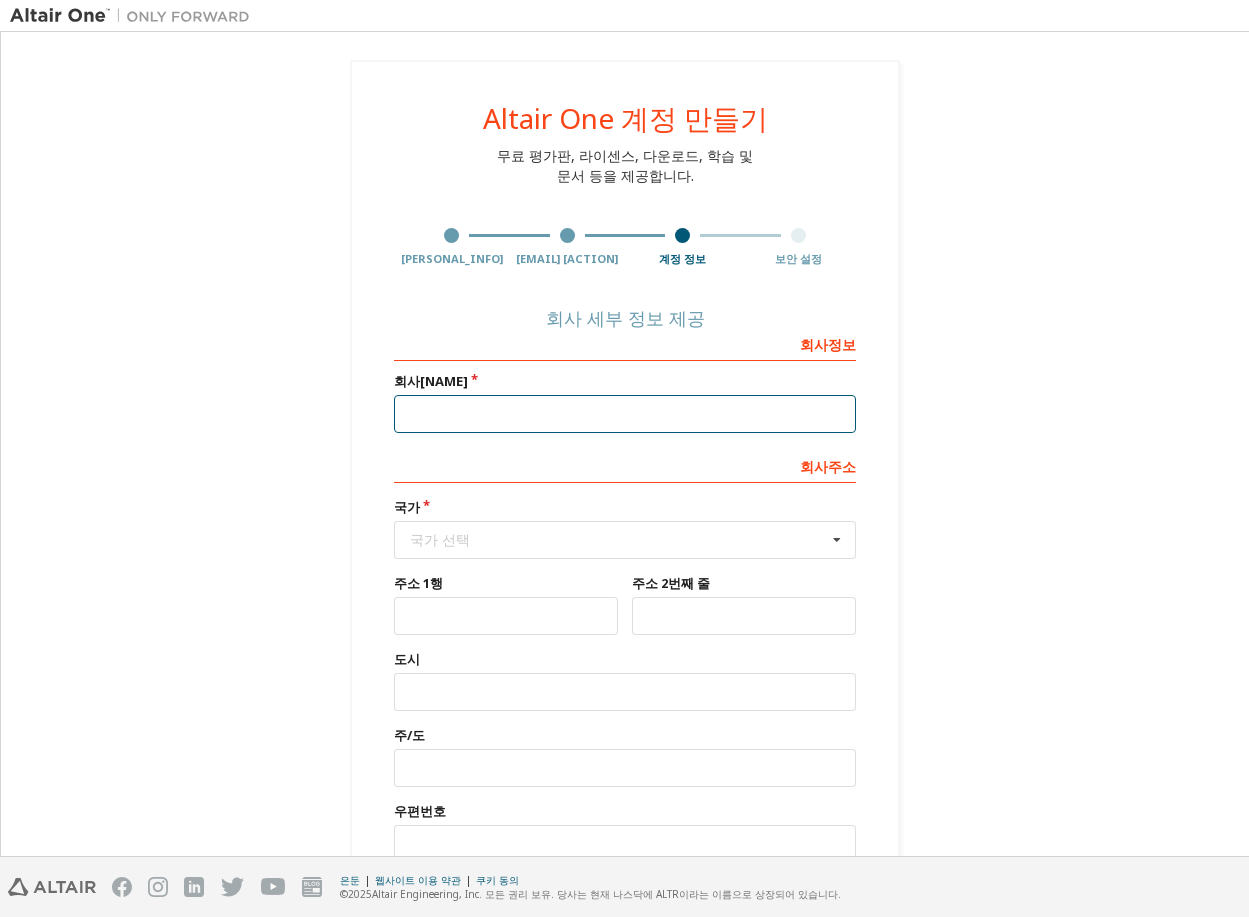click at bounding box center (625, 414) 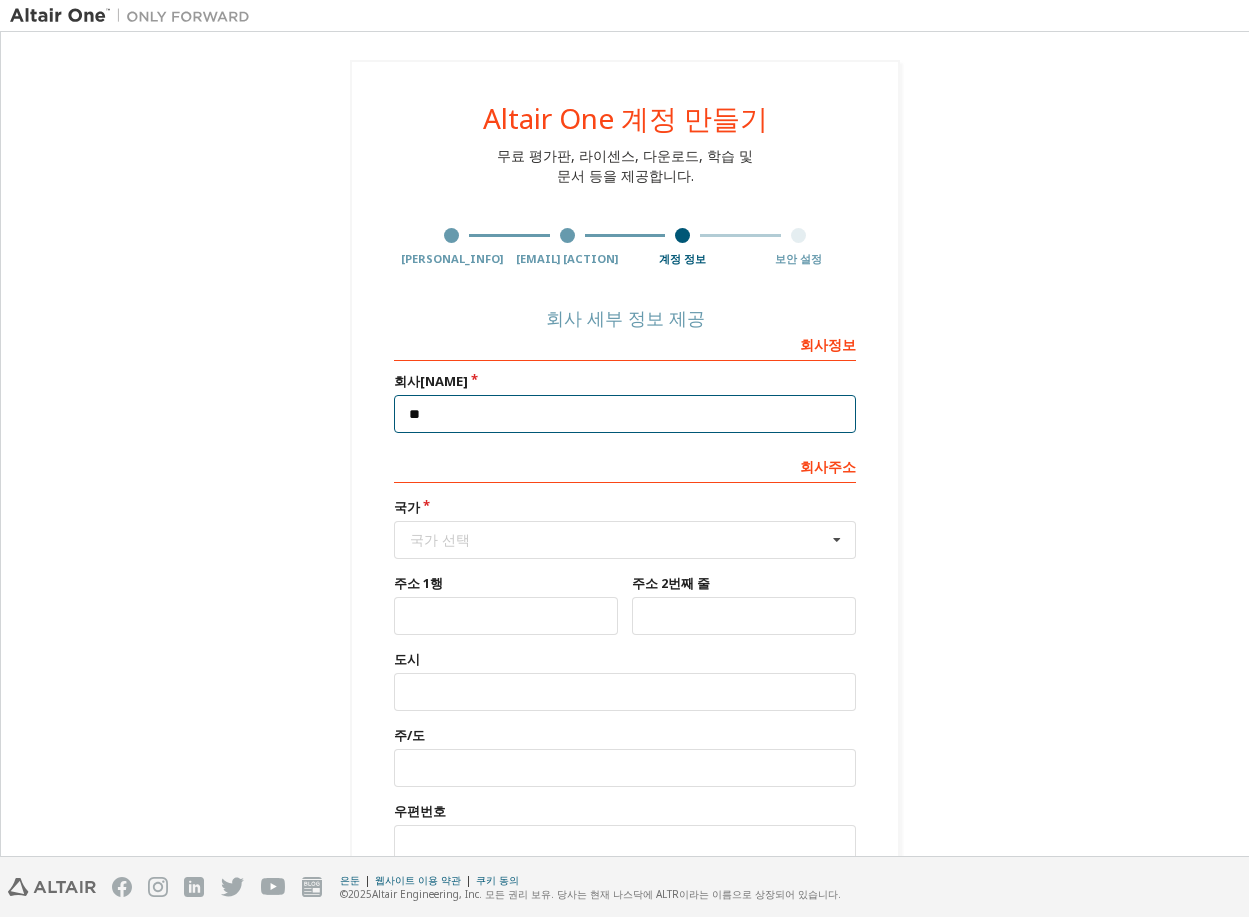 type on "*" 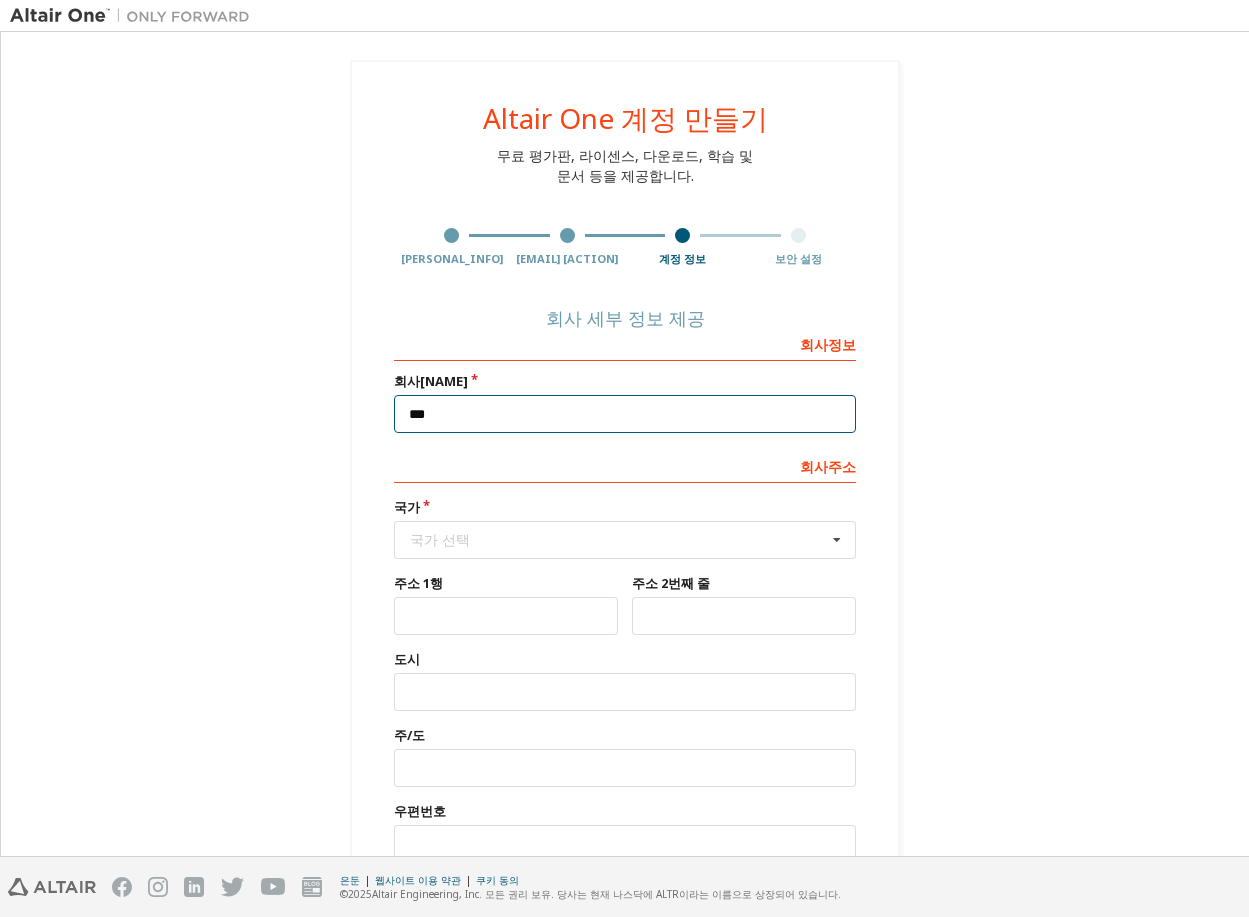 type on "***" 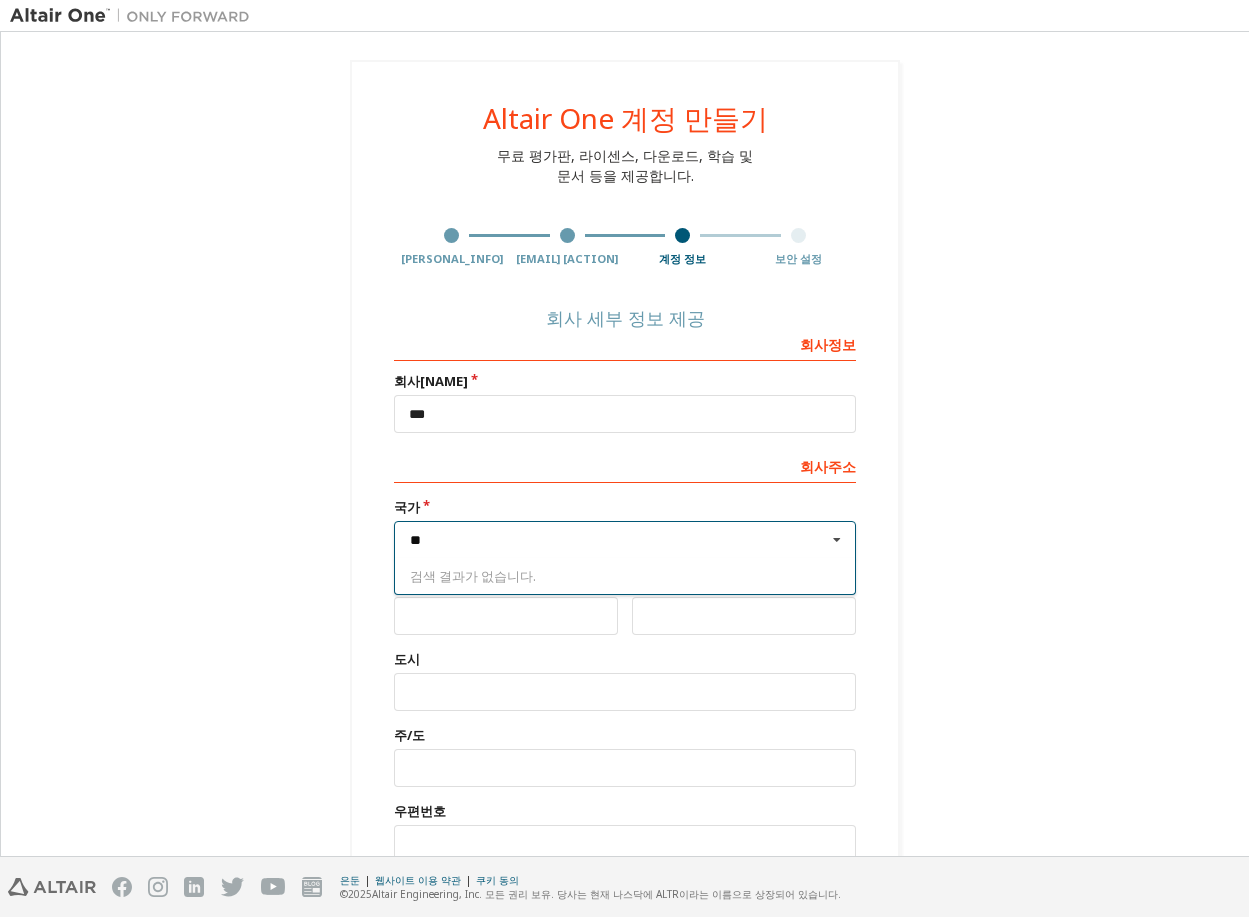 type on "*" 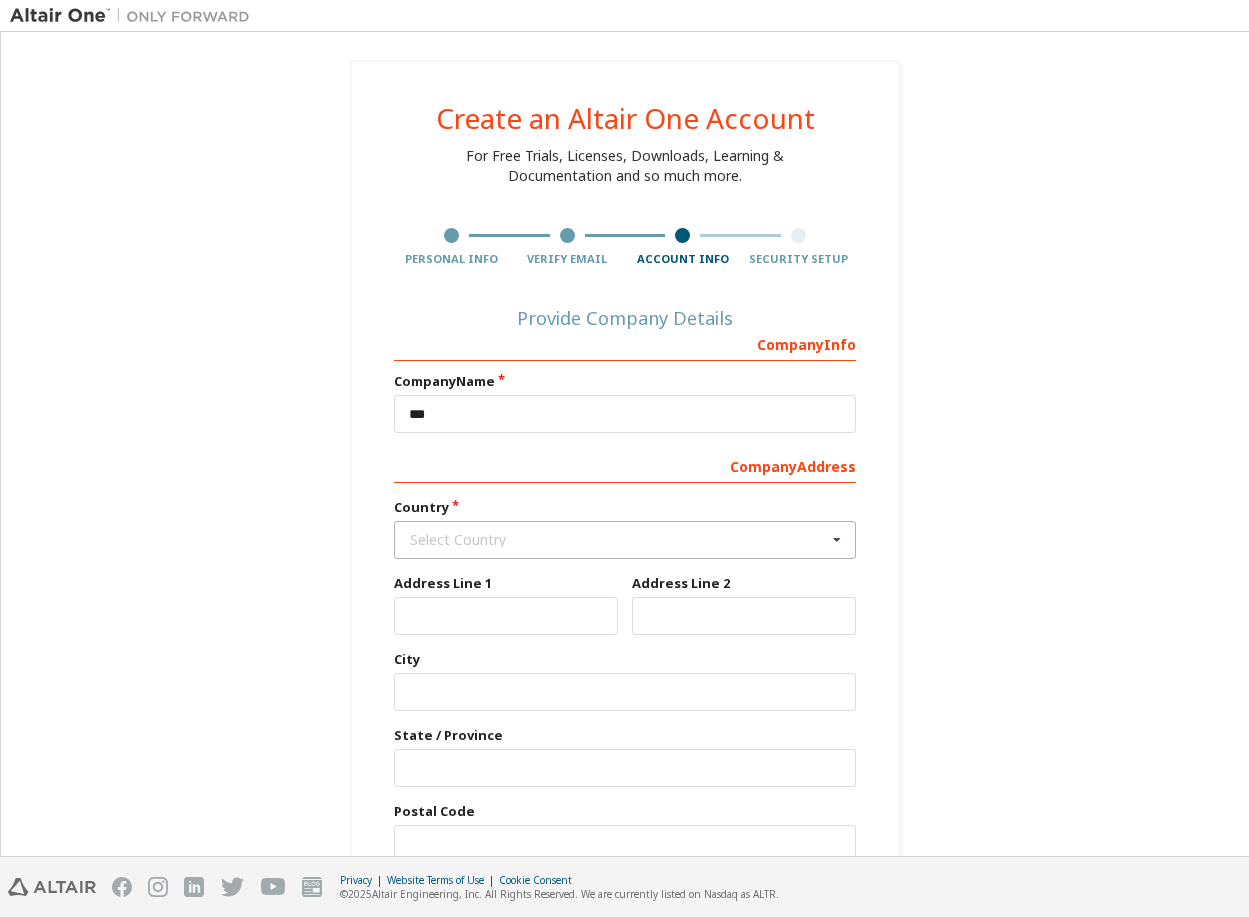 click on "Select Country" at bounding box center [618, 540] 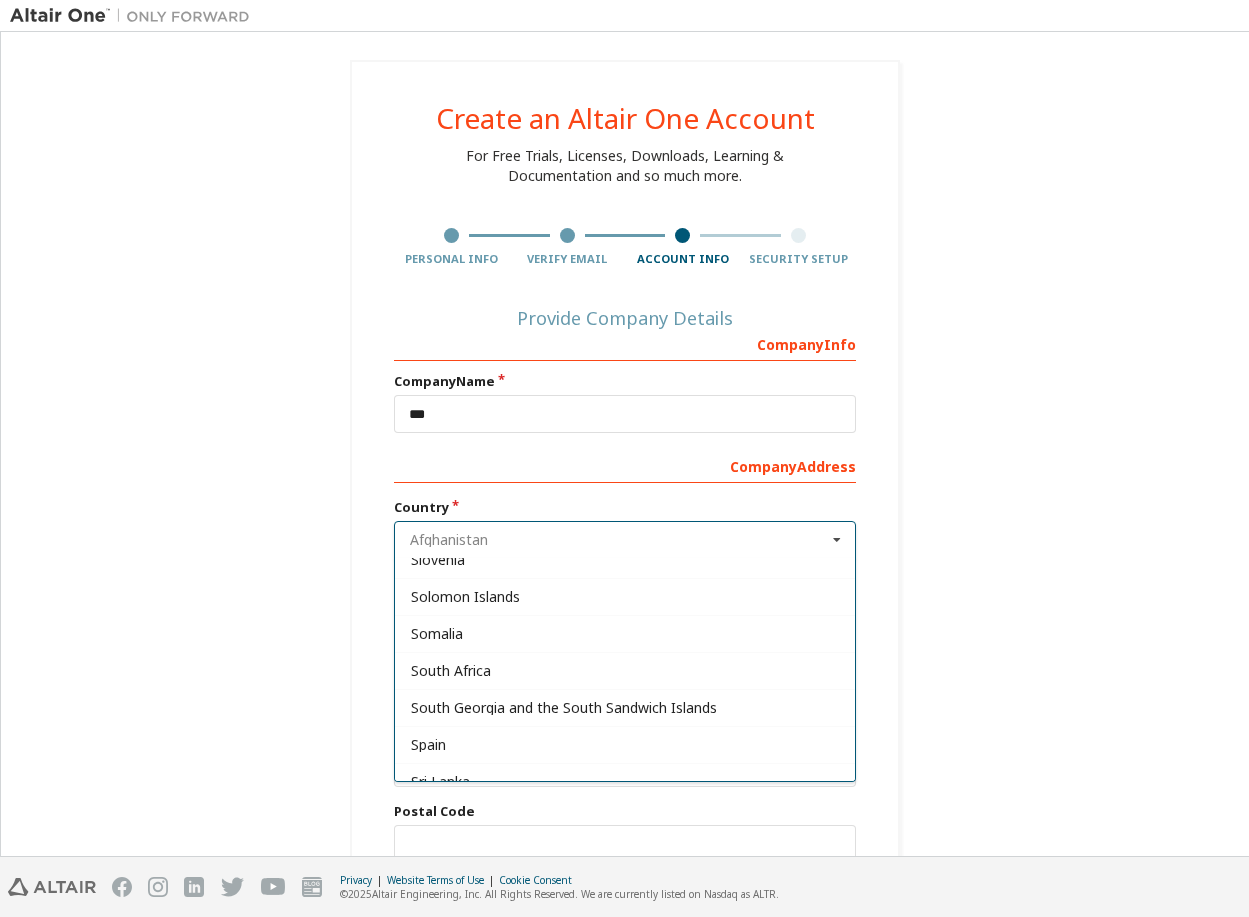 scroll, scrollTop: 7265, scrollLeft: 0, axis: vertical 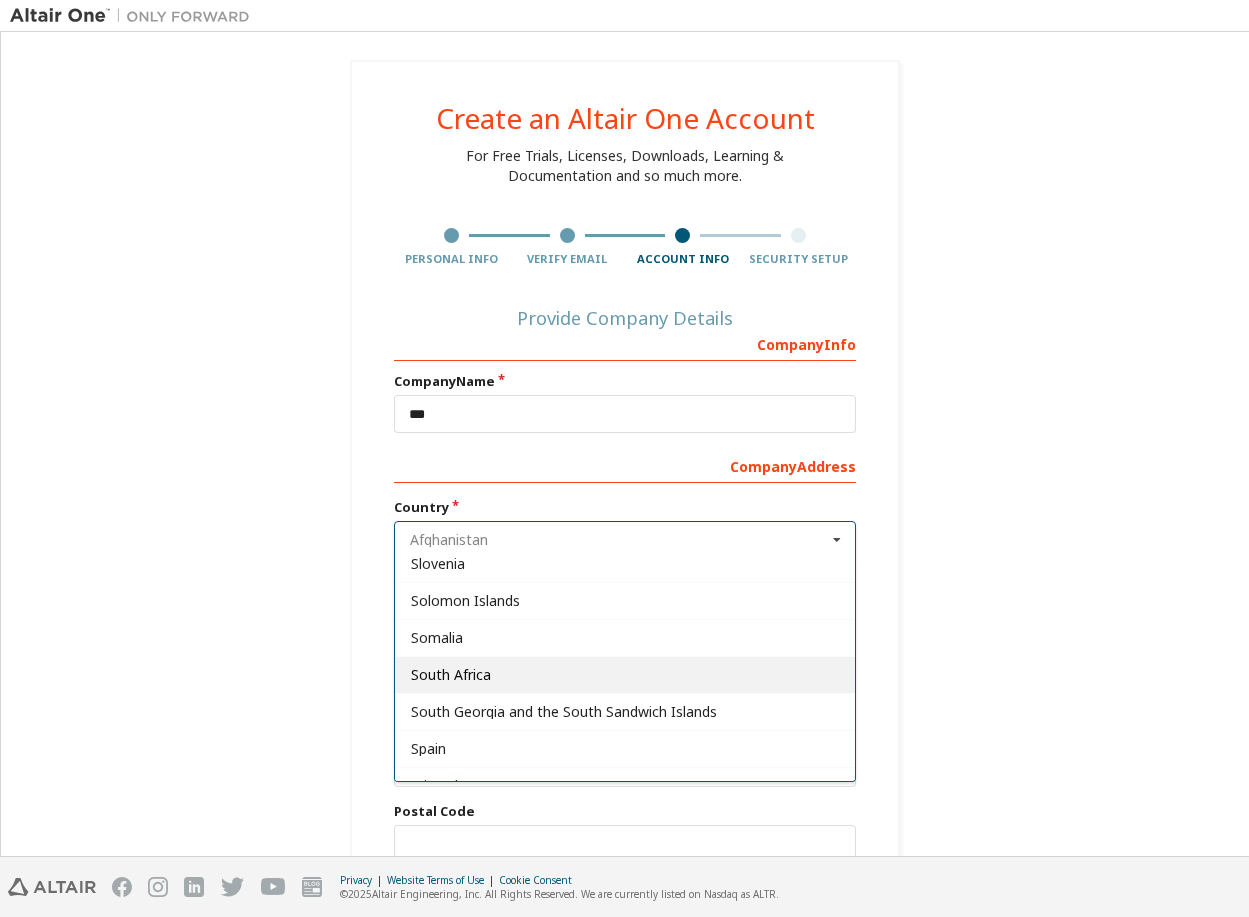 type on "*" 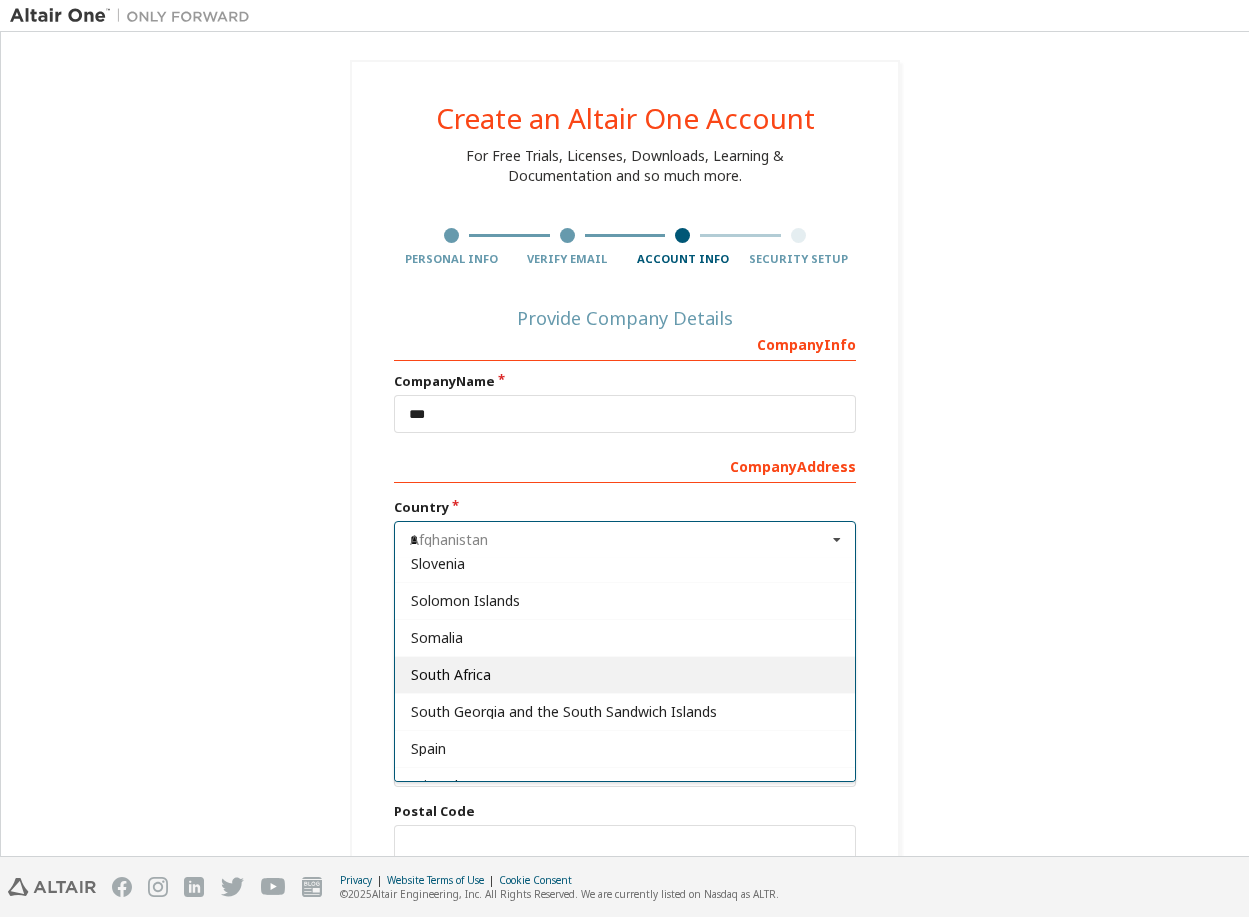 scroll, scrollTop: 0, scrollLeft: 0, axis: both 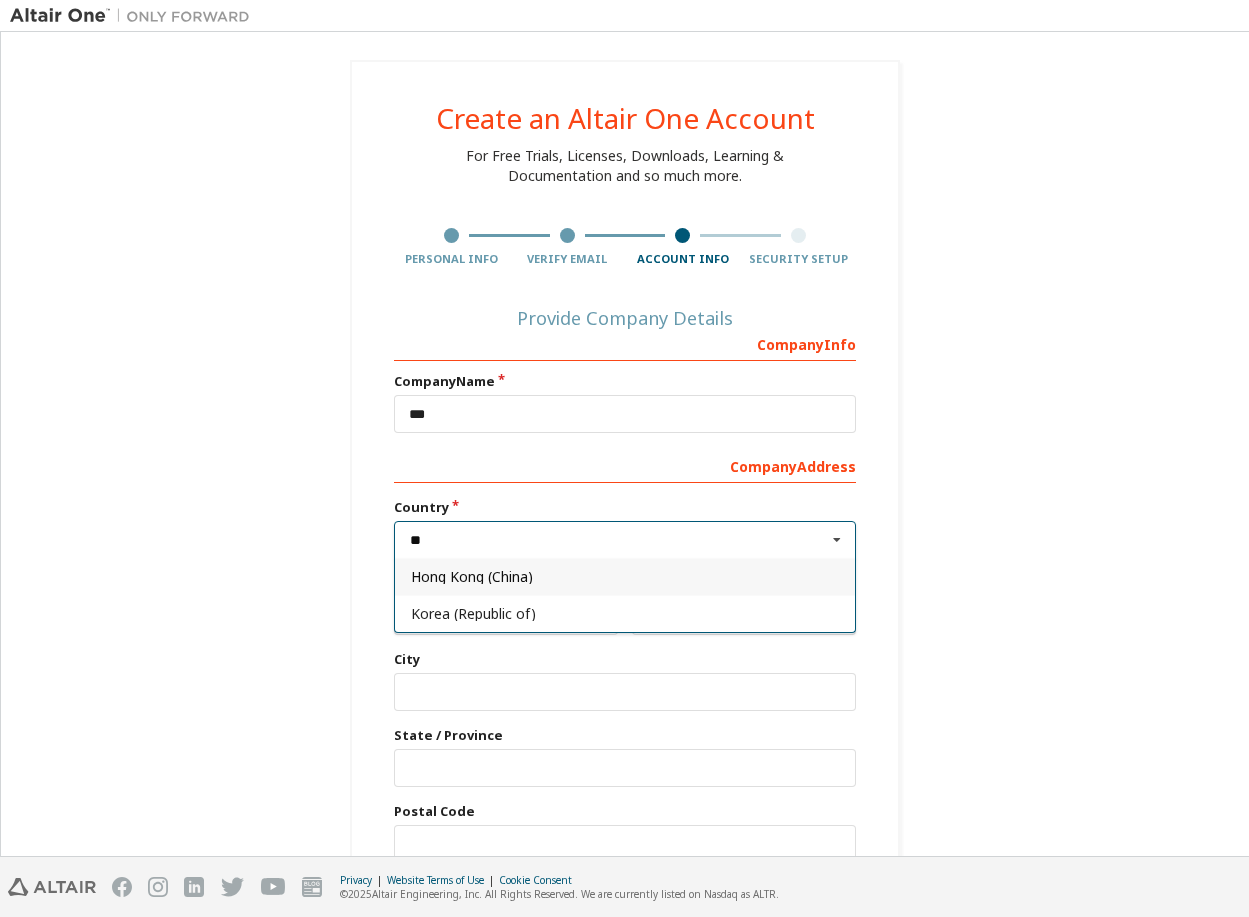 type on "***" 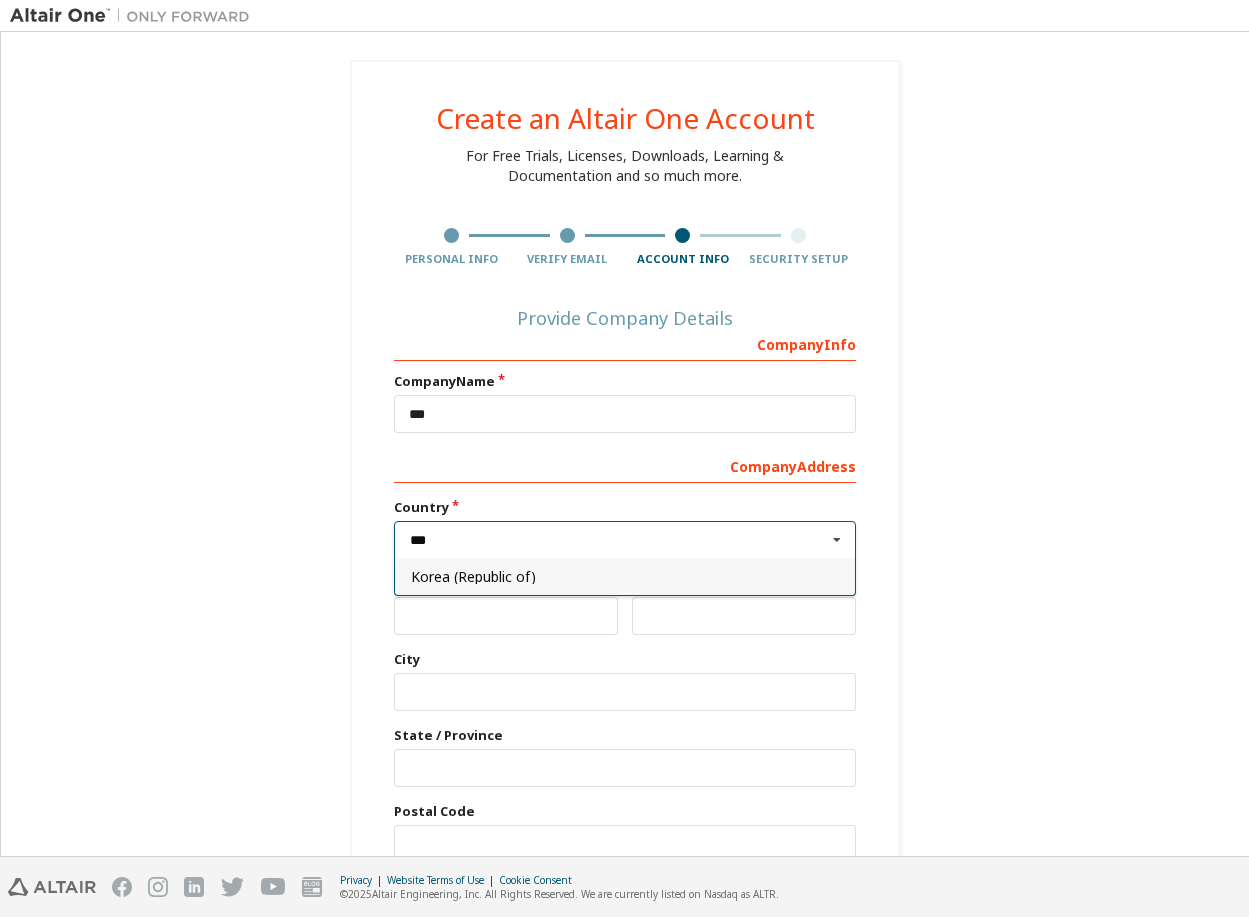 type on "***" 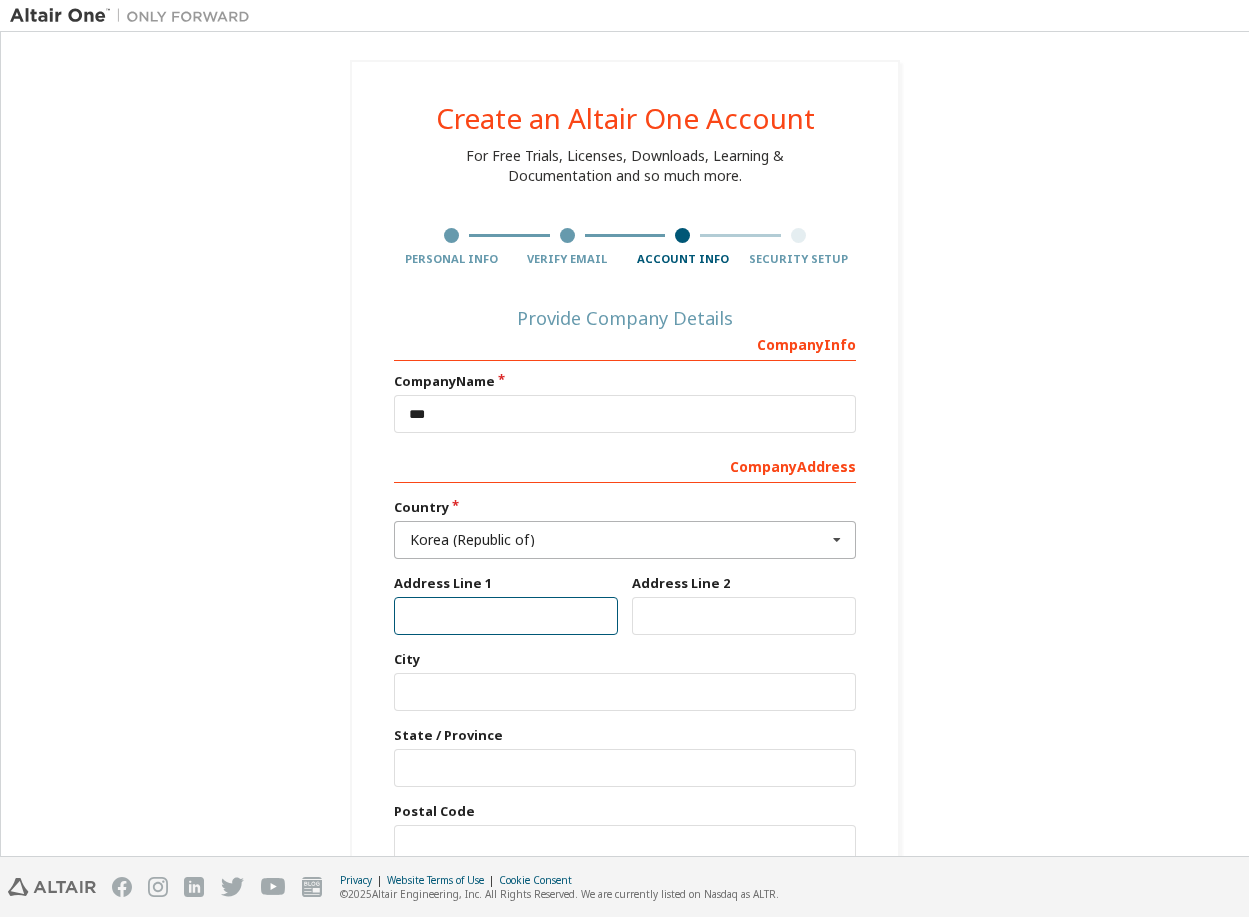 click at bounding box center [506, 616] 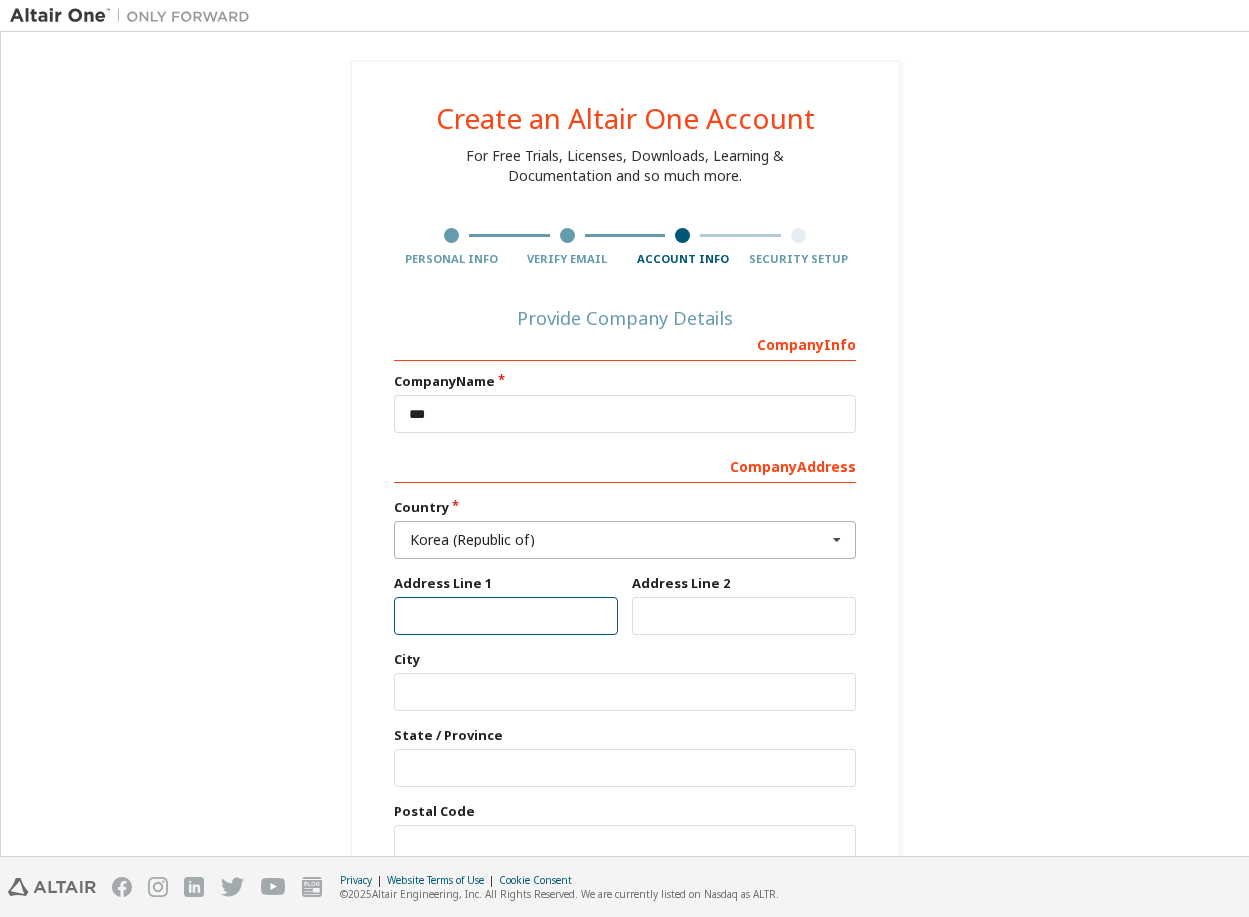 scroll, scrollTop: 100, scrollLeft: 0, axis: vertical 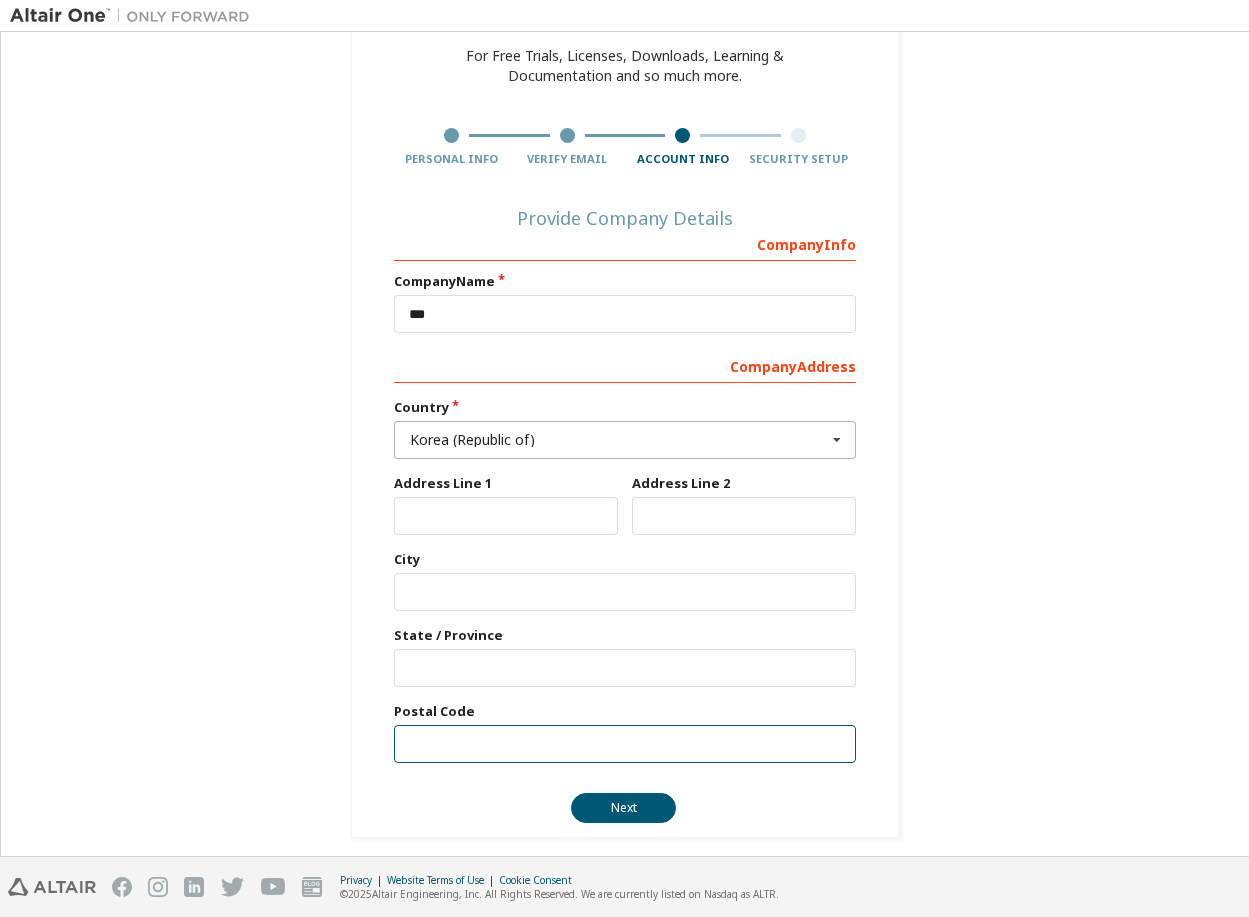 click at bounding box center (625, 744) 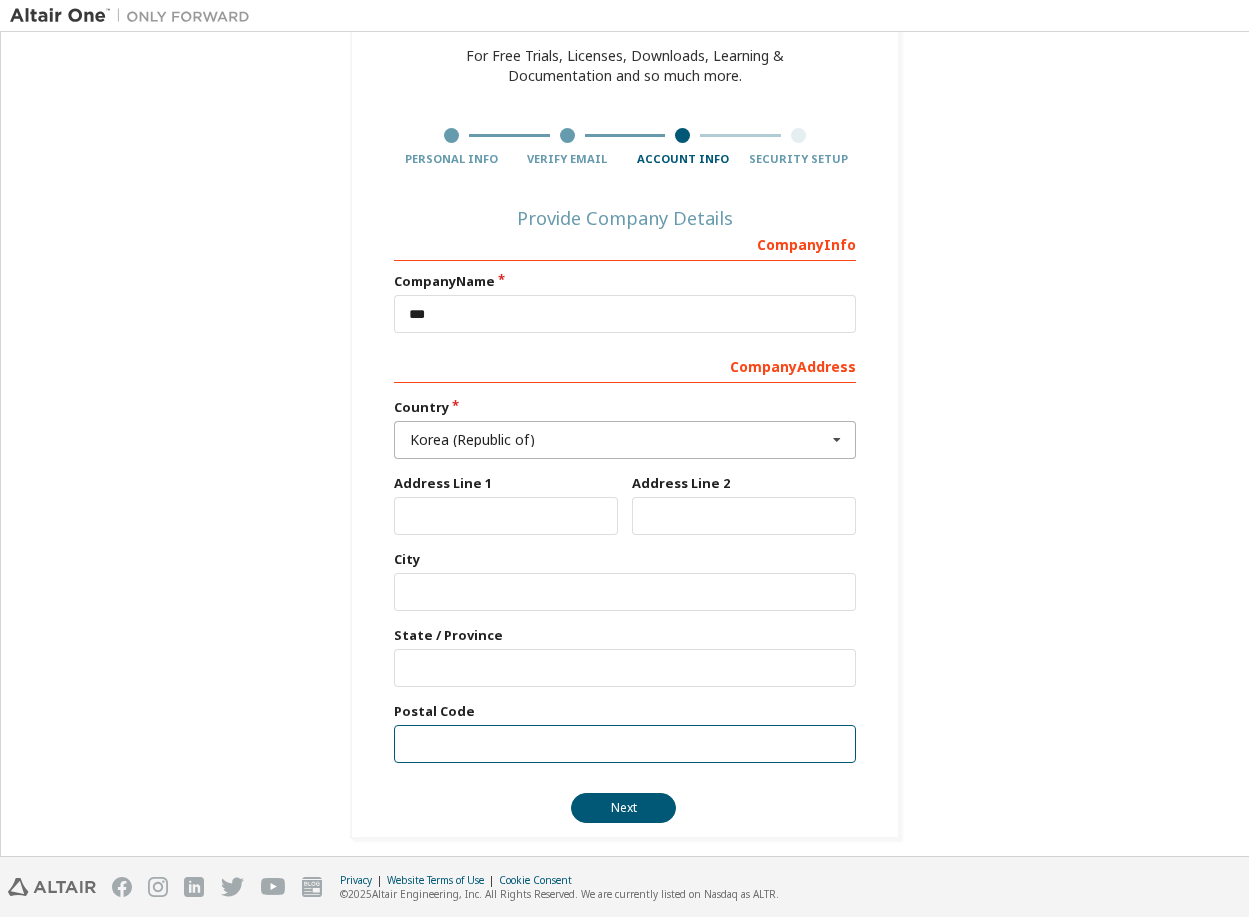 click at bounding box center (625, 744) 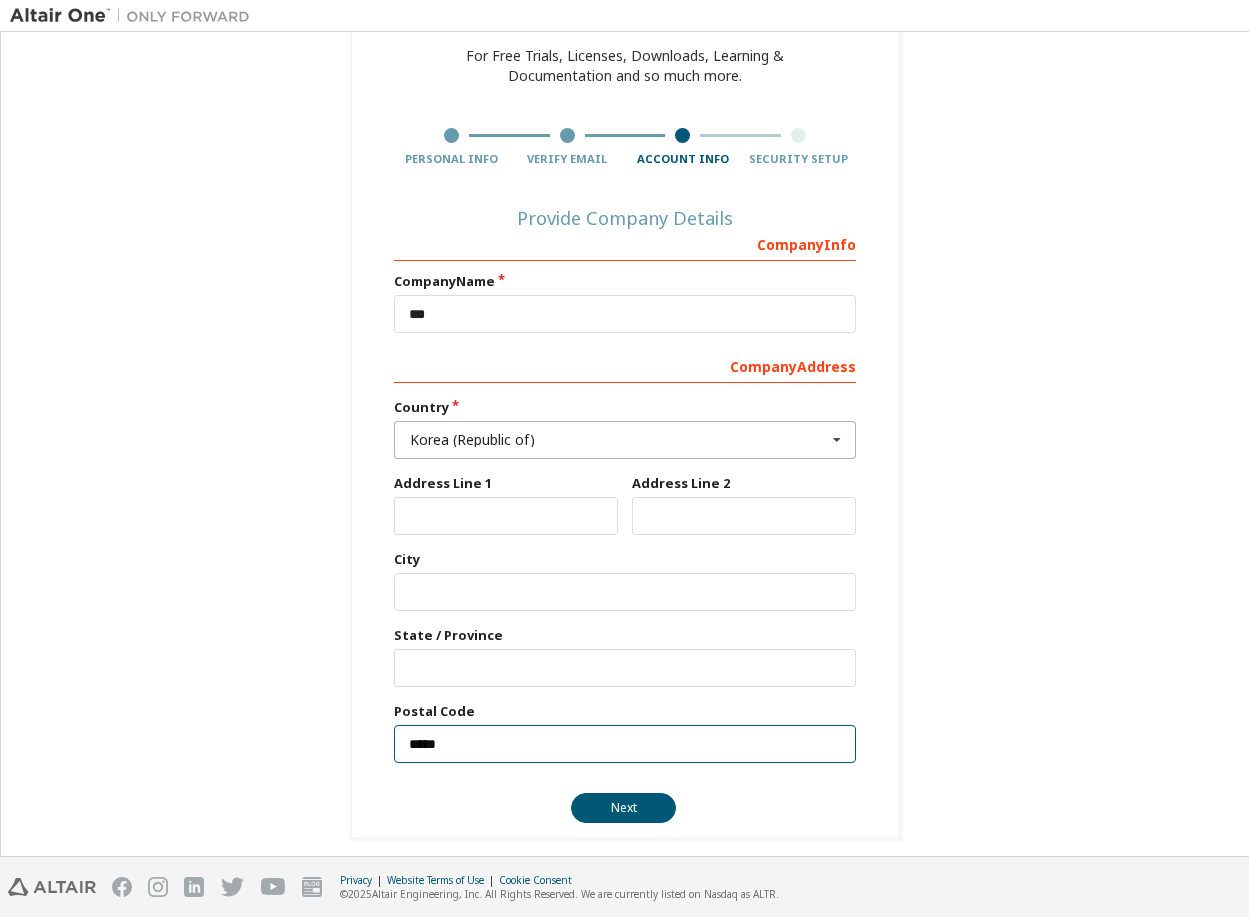 type on "*****" 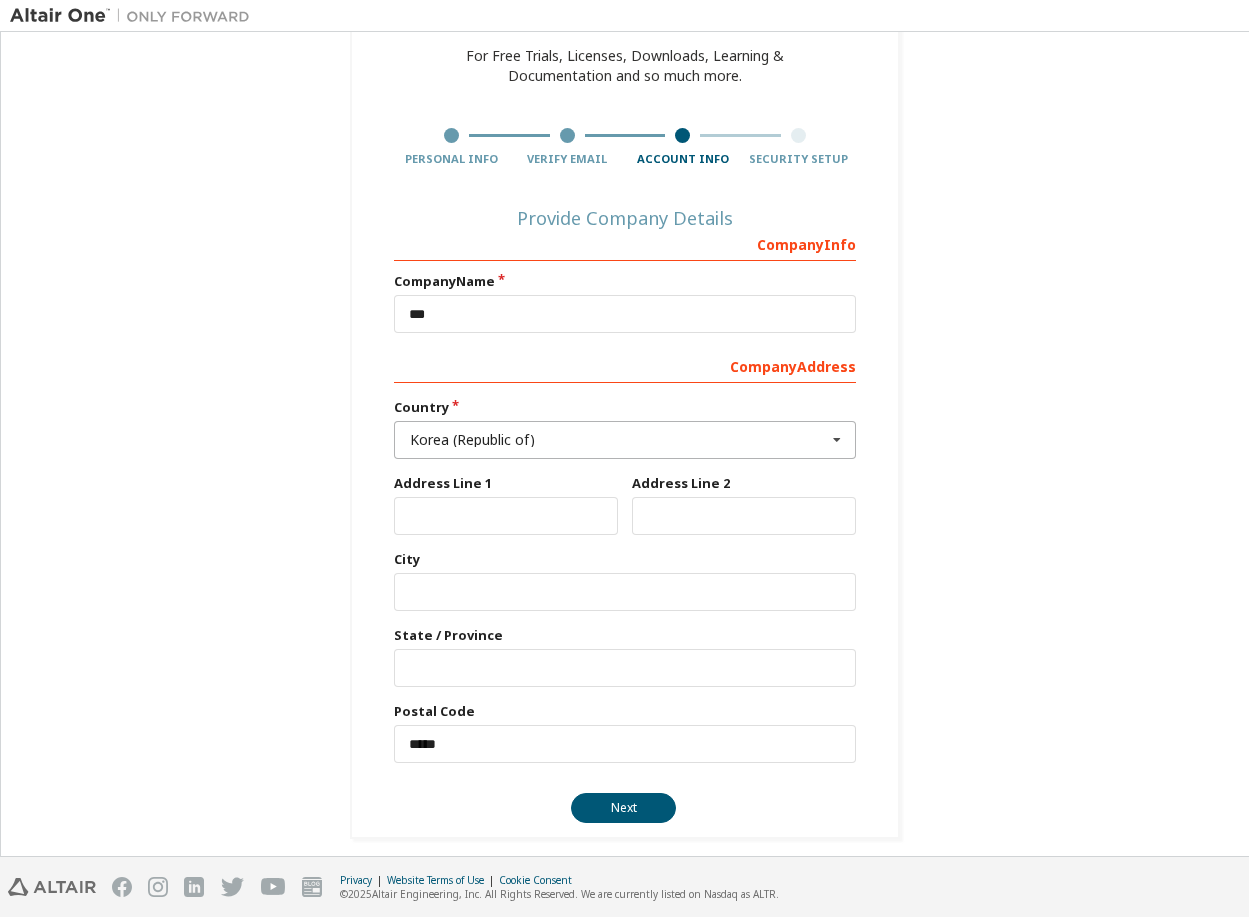 click on "Company  Info Company  Name *** Company  Address *** Country Korea (Republic of) Afghanistan Åland Islands Albania Algeria American Samoa Andorra Angola Anguilla Antarctica Antigua and Barbuda Argentina Armenia Aruba Australia Austria Azerbaijan Bahamas Bahrain Bangladesh Barbados Belgium Belize Benin Bermuda Bhutan Bolivia (Plurinational State of) Bonaire, Sint Eustatius and Saba Bosnia and Herzegovina Botswana Bouvet Island Brazil British Indian Ocean Territory Brunei Darussalam Bulgaria Burkina Faso Burundi Cabo Verde Cambodia Cameroon Canada Cayman Islands Central African Republic Chad Chile China Christmas Island Cocos (Keeling) Islands Colombia Comoros Congo Congo (Democratic Republic of the) Cook Islands Costa Rica Côte d'Ivoire Croatia Curaçao Cyprus Czech Republic Denmark Djibouti Dominica Dominican Republic Ecuador Egypt El Salvador Equatorial Guinea Eritrea Estonia Ethiopia Falkland Islands (Malvinas) Faroe Islands Fiji Finland France French Guiana French Polynesia French Southern Territories" at bounding box center (625, 494) 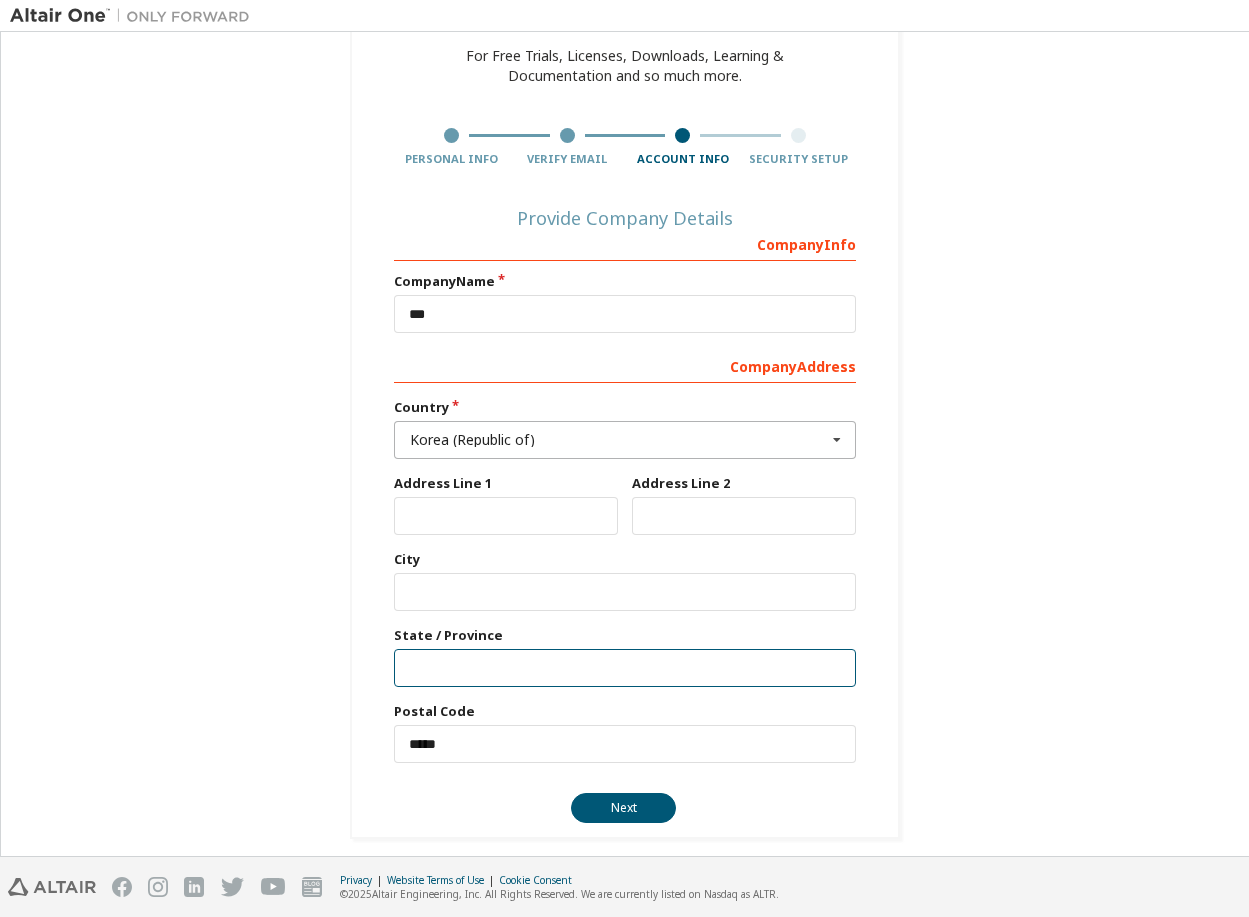 click at bounding box center (625, 668) 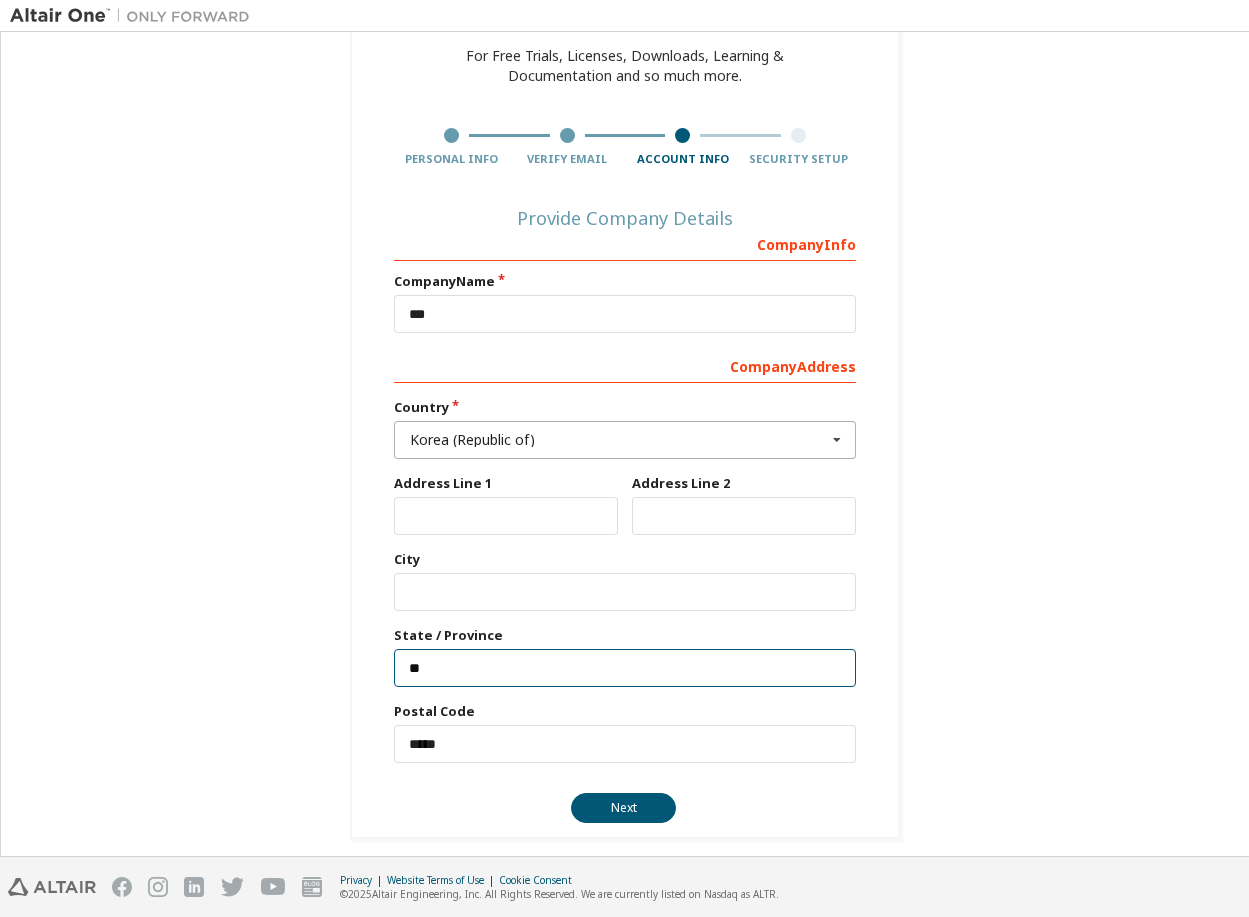 type on "*" 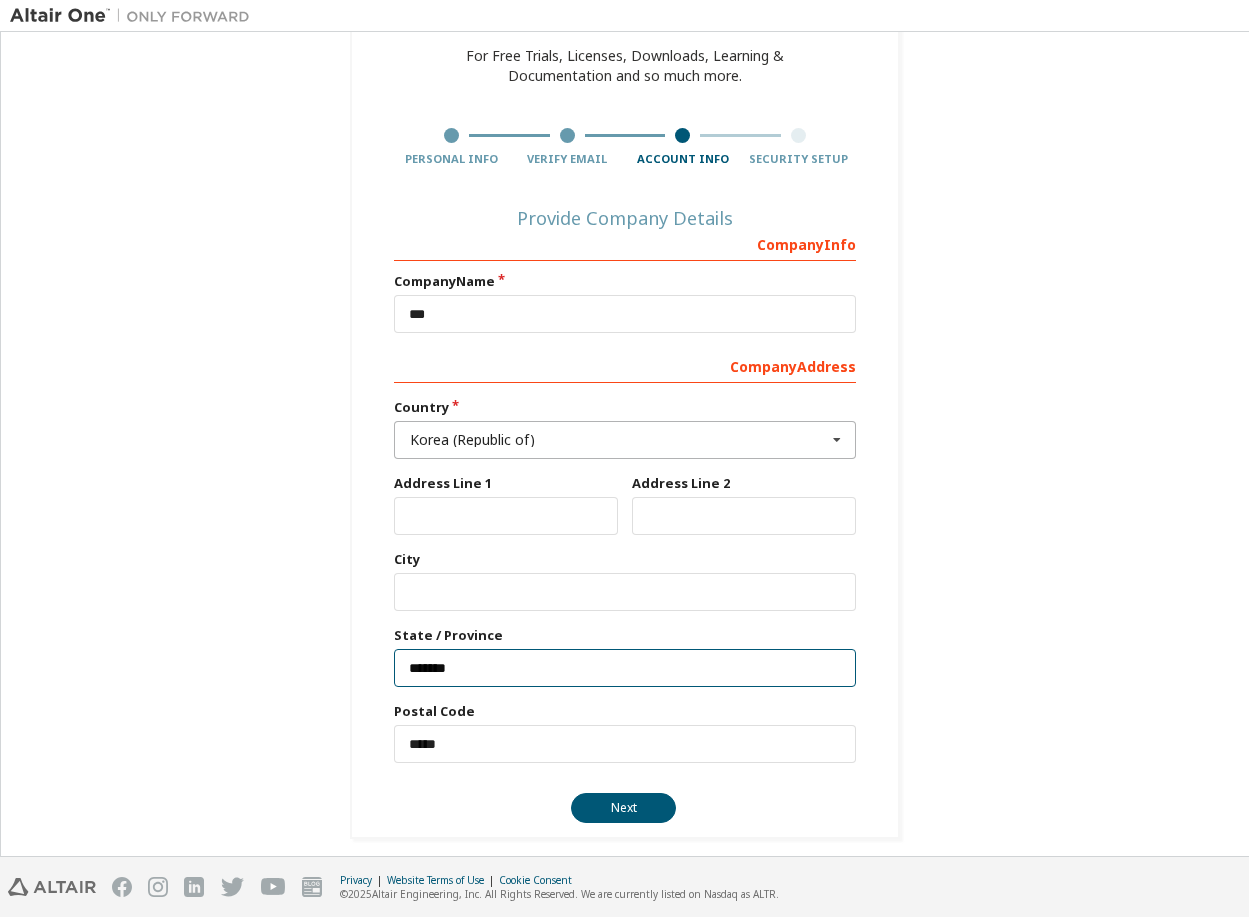 type on "*******" 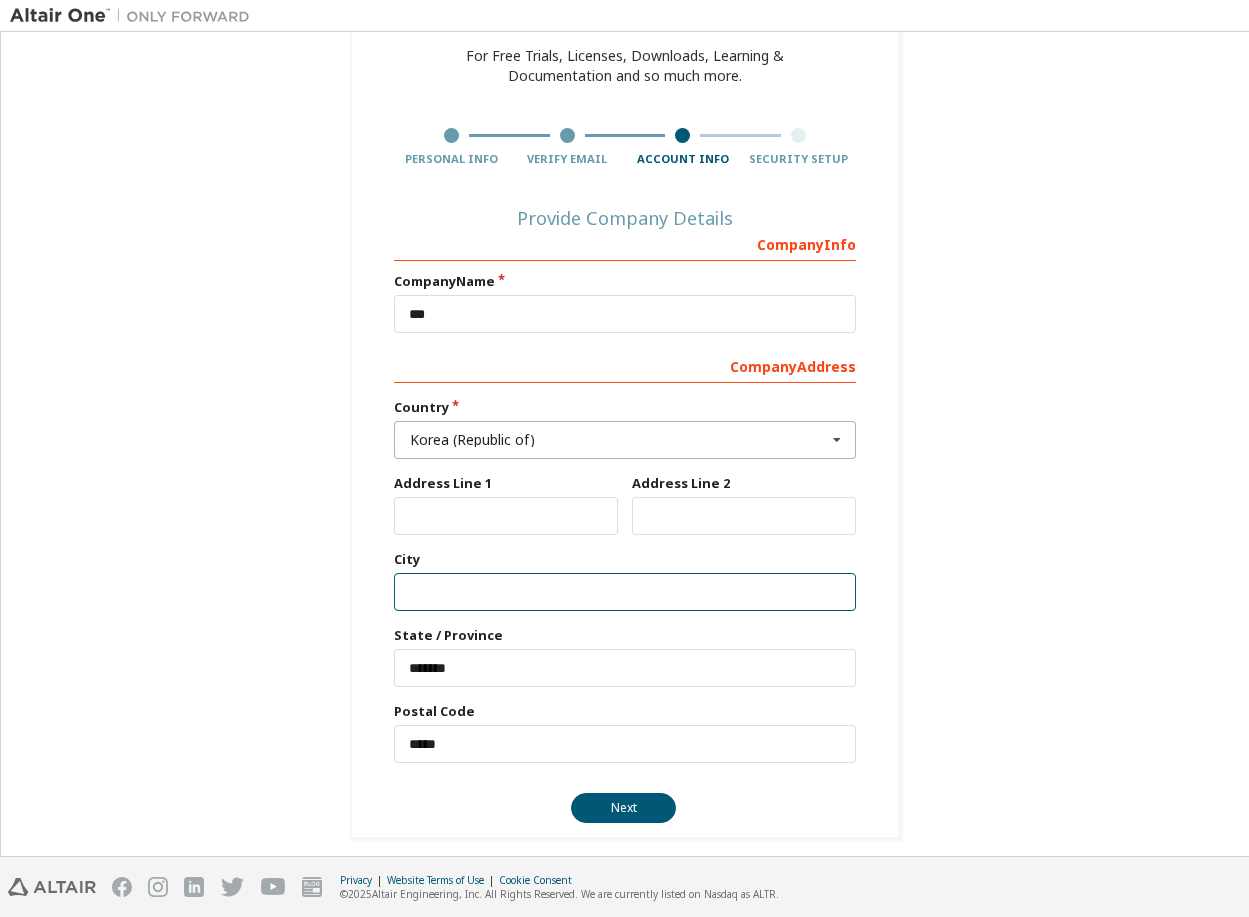 click at bounding box center [625, 592] 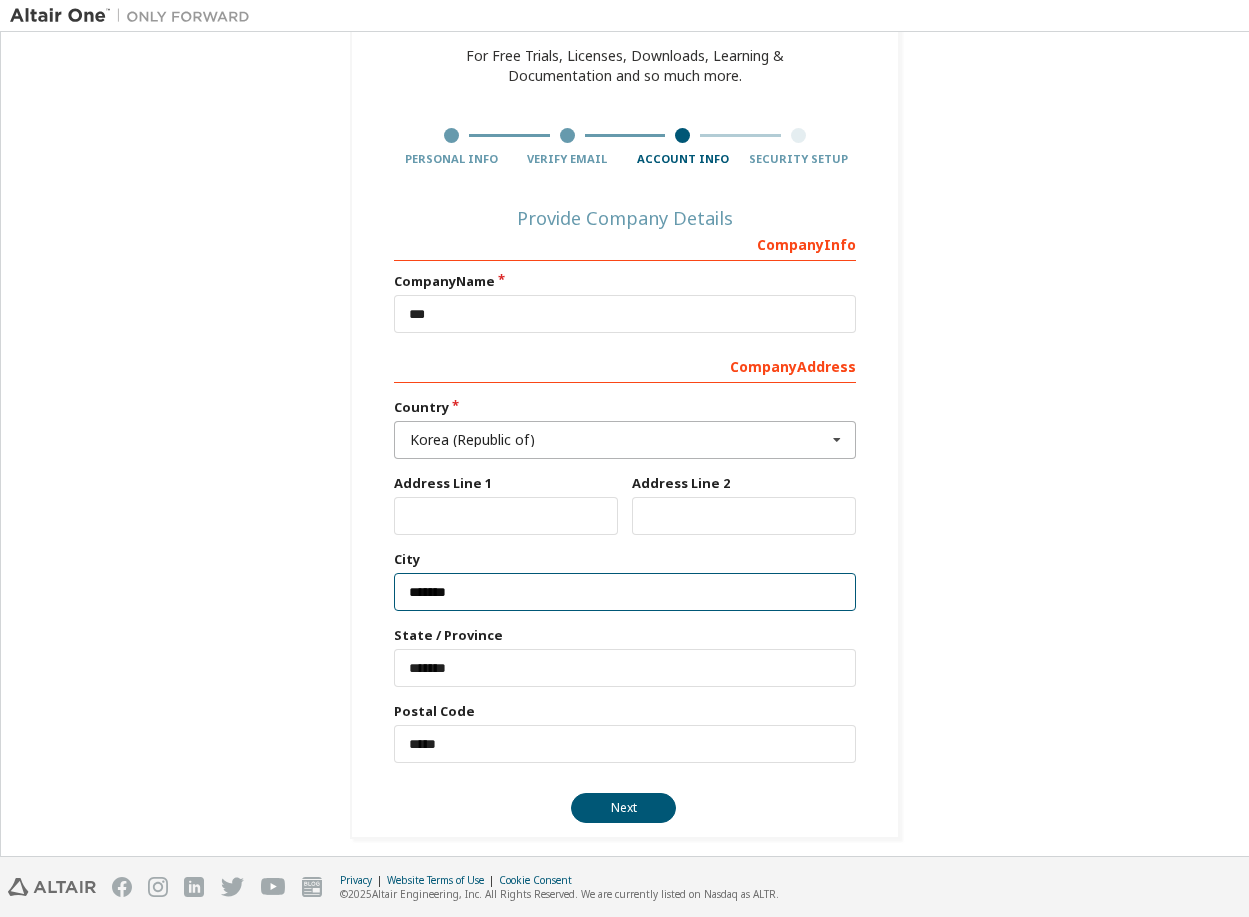 type on "*******" 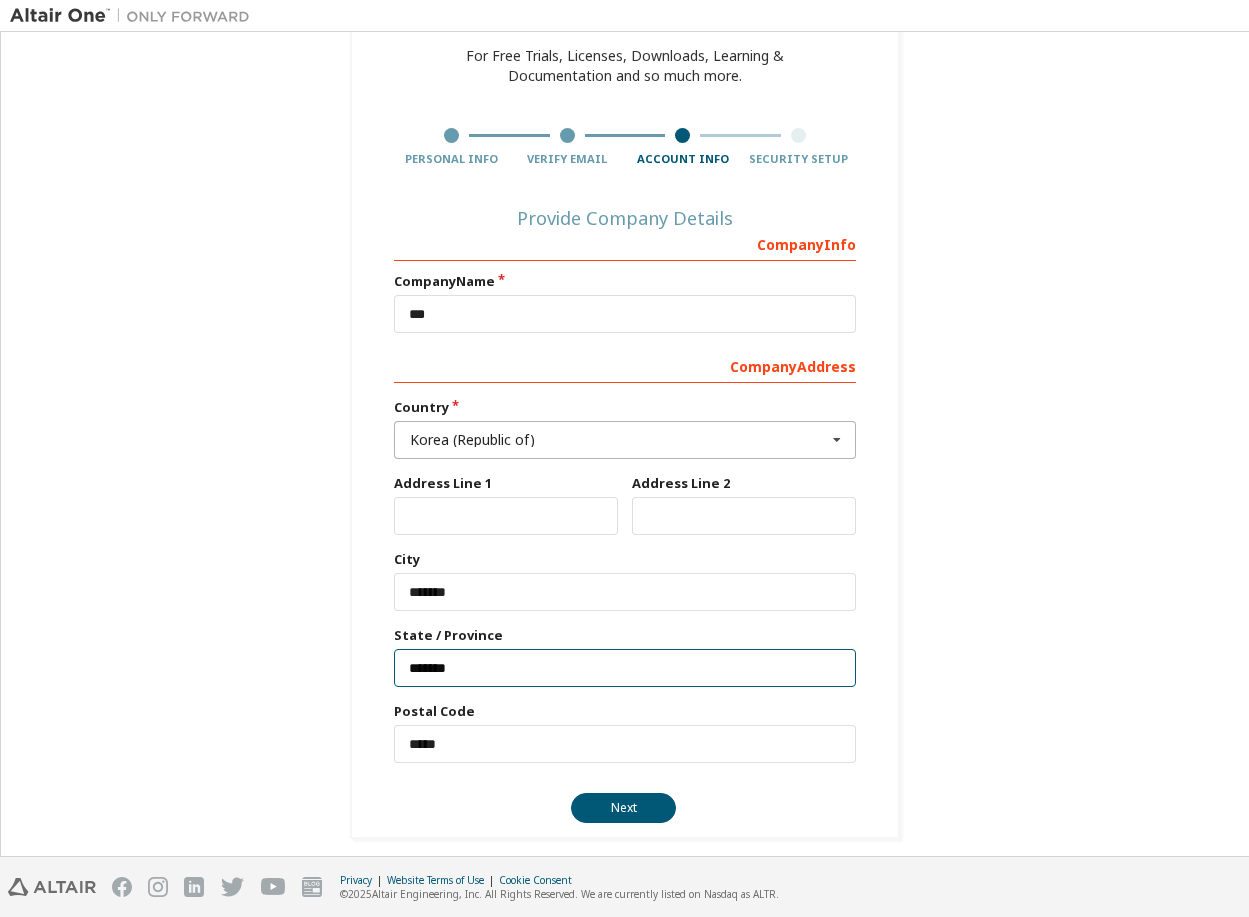 drag, startPoint x: 556, startPoint y: 664, endPoint x: -18, endPoint y: 642, distance: 574.42145 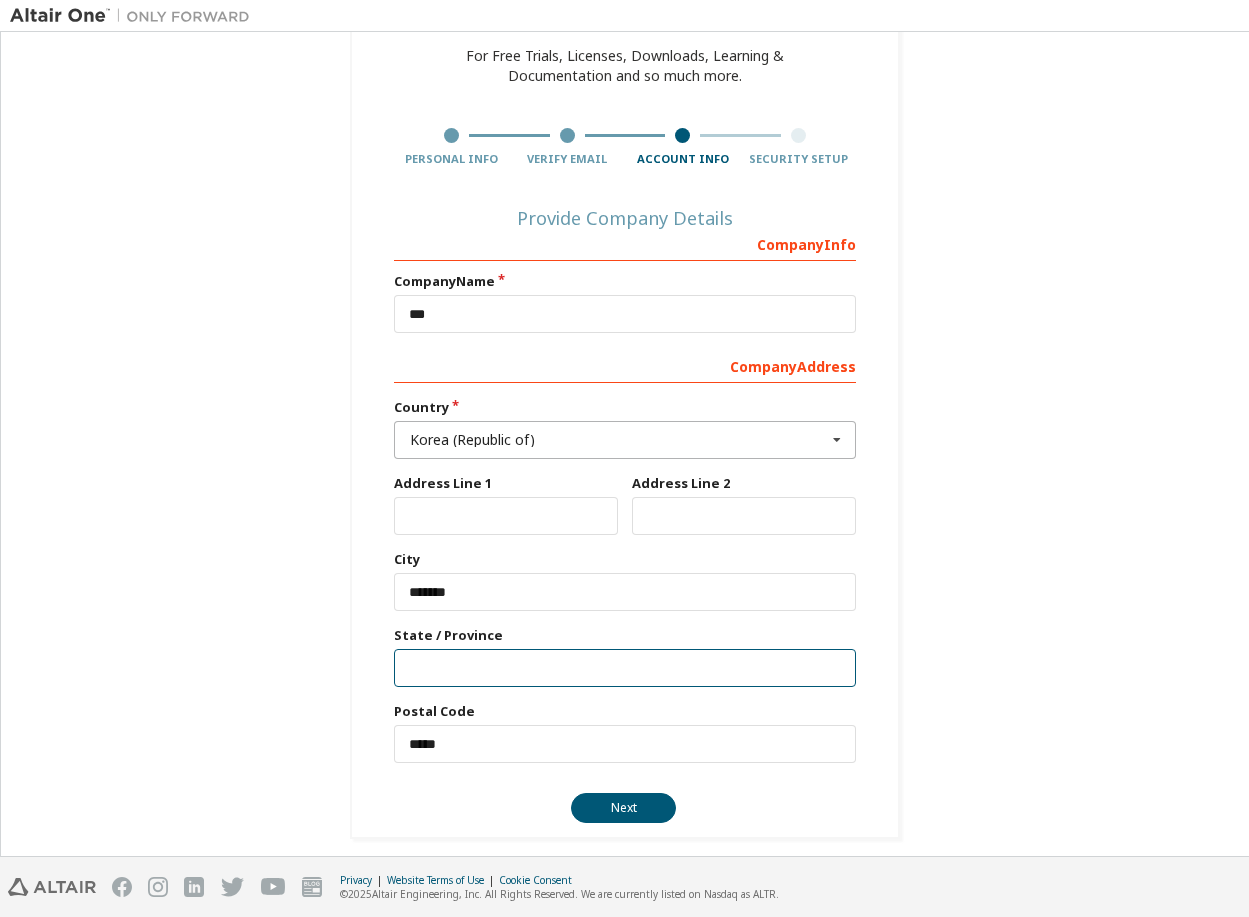 type 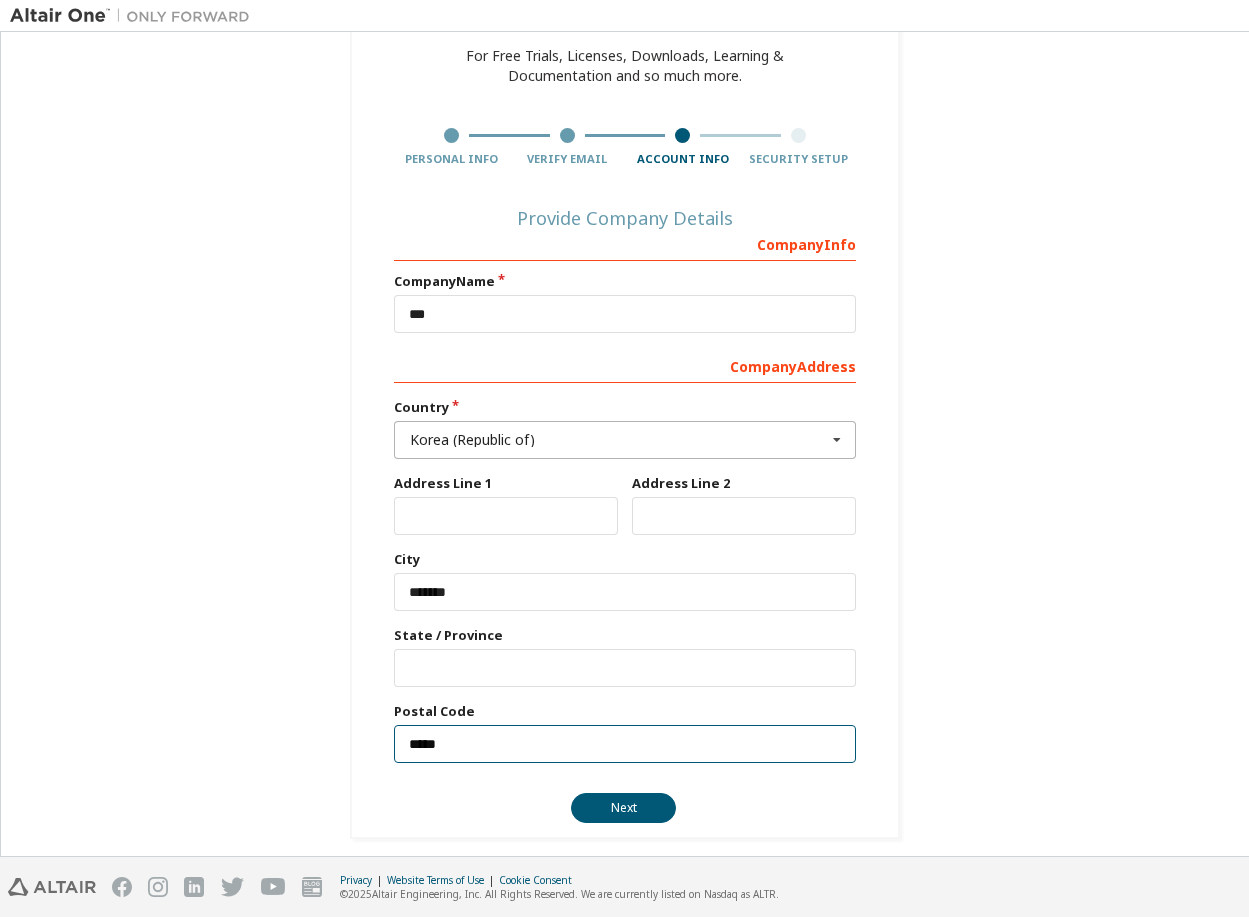 drag, startPoint x: 458, startPoint y: 747, endPoint x: 186, endPoint y: 737, distance: 272.18375 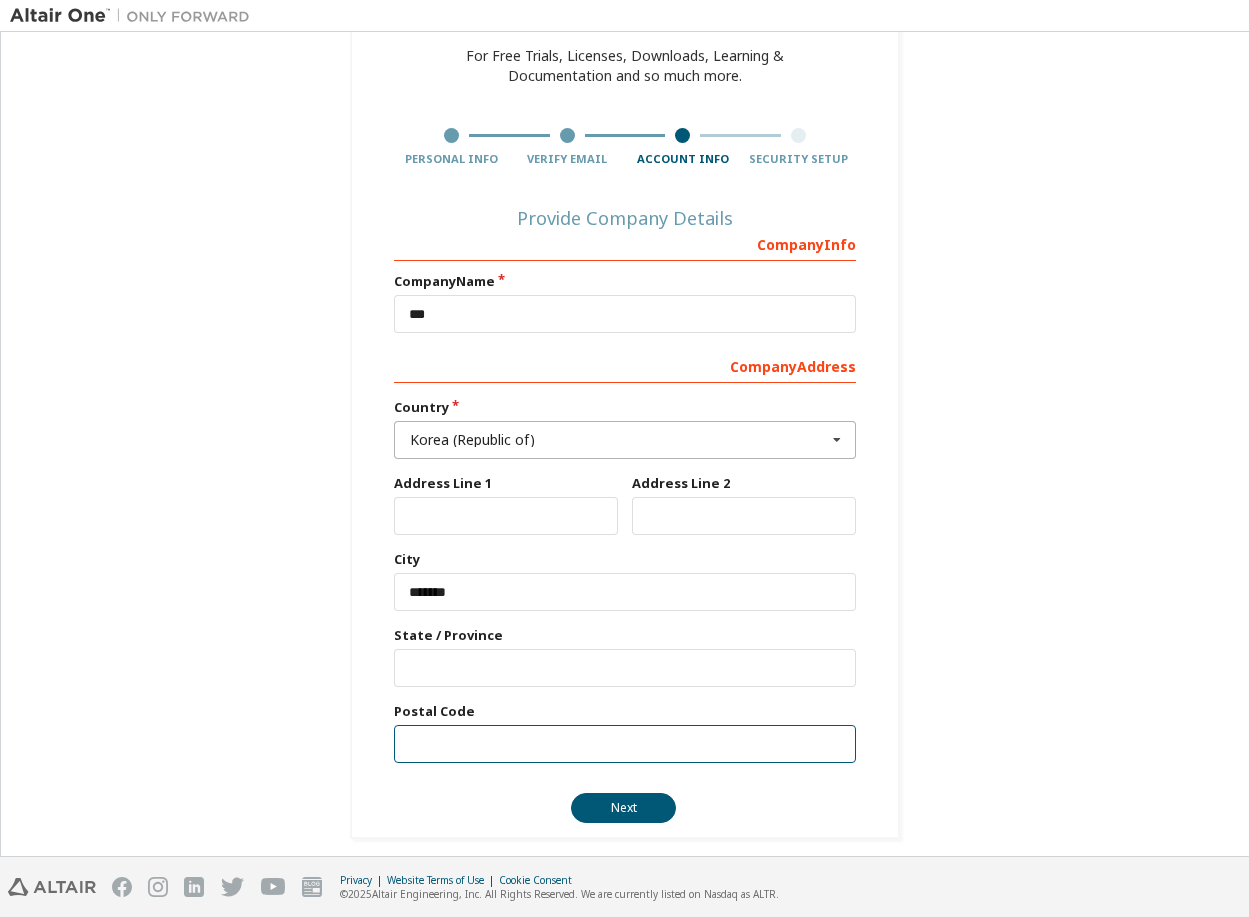 type 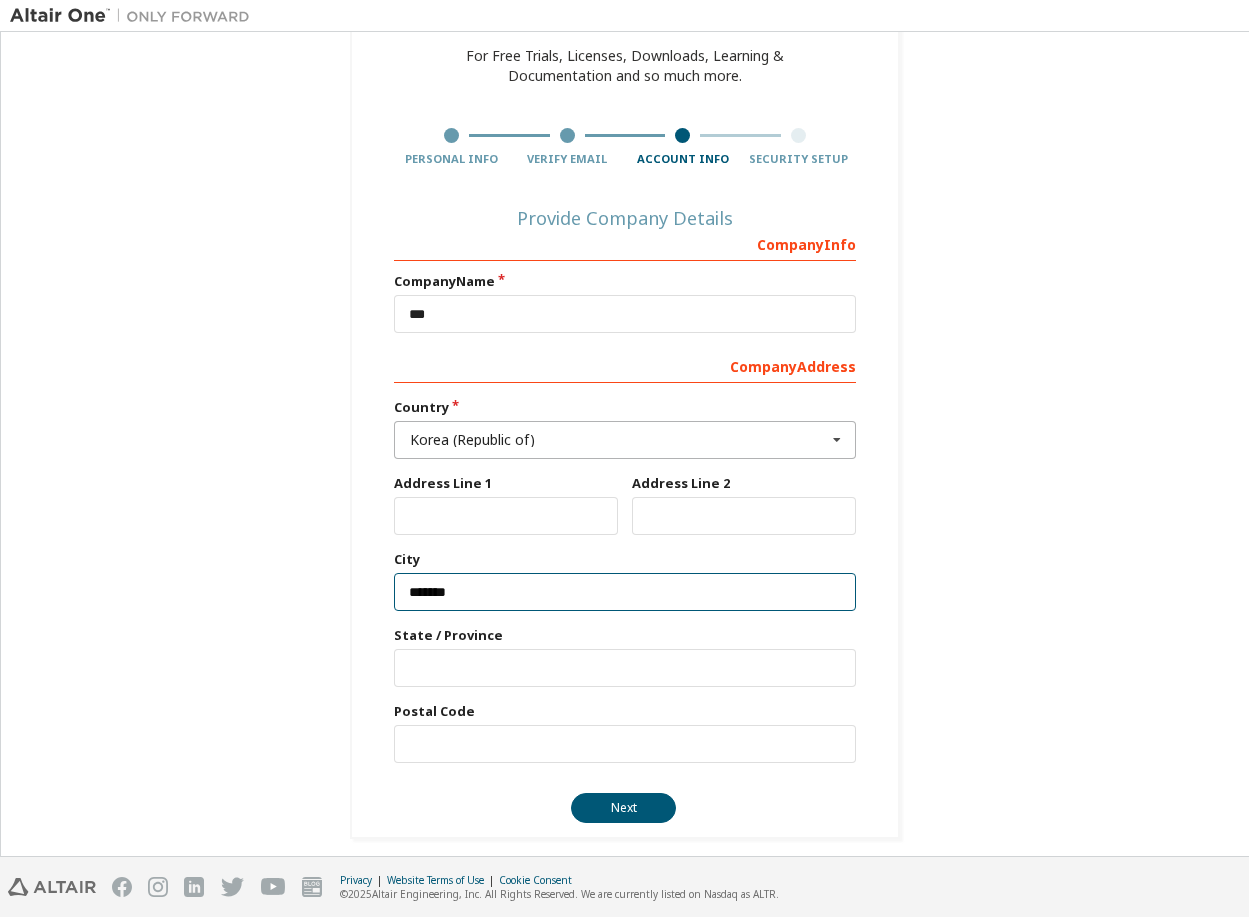 drag, startPoint x: 493, startPoint y: 605, endPoint x: 0, endPoint y: 606, distance: 493.001 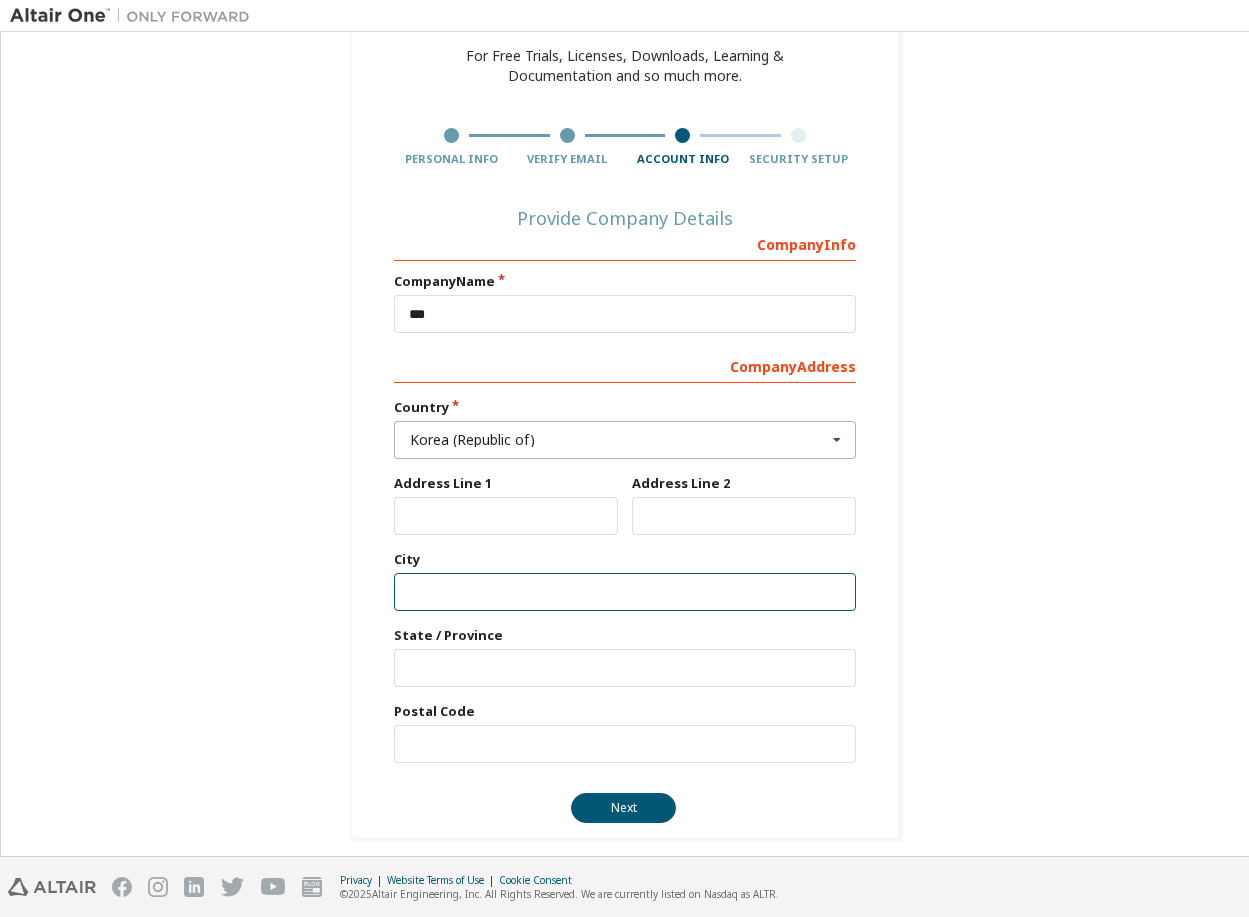 type 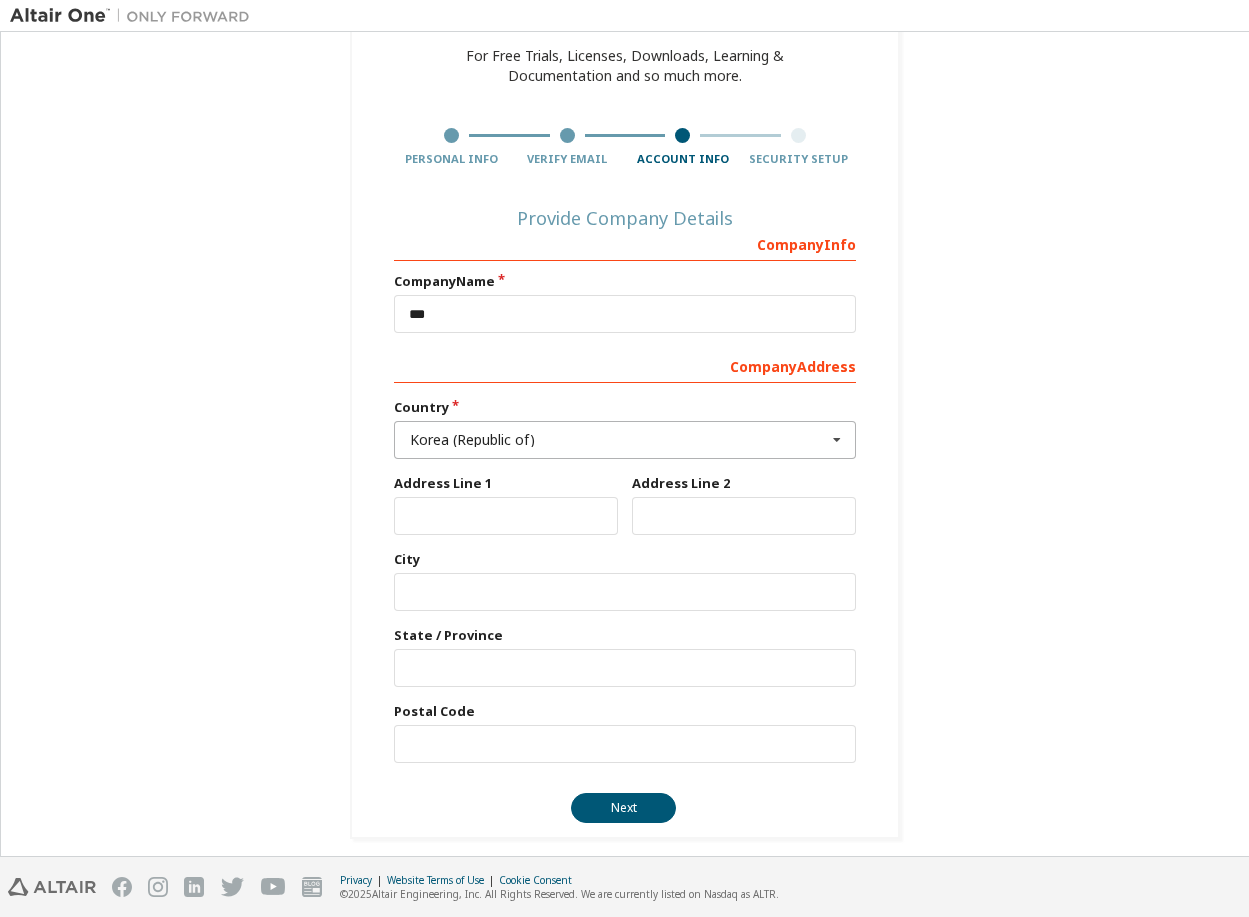 click on "Personal Info Verify Email Account Info Security Setup Provide Company Details Company Info Company Name *** Company Address *** Country [COUNTRY] Afghanistan Åland Islands Albania Algeria American Samoa Andorra Angola Anguilla Antarctica Antigua and Barbuda Argentina Armenia Aruba Australia Austria Azerbaijan Bahamas Bahrain Bangladesh Barbados Belgium Belize Benin Bermuda Bhutan Bolivia (Plurinational State of) Bonaire, Sint Eustatius and Saba Bosnia and Herzegovina Botswana Bouvet Island Brazil British Indian Ocean Territory Brunei Darussalam Bulgaria Burkina Faso Burundi Cabo Verde Cambodia Cameroon Canada Cayman Islands Central African Republic Chad Chile China Christmas Island Cocos (Keeling) Islands Colombia Comoros Congo Congo (Democratic Republic of the) Cook Islands Costa Rica Côte d'Ivoire Croatia Curaçao Cyprus Czech Republic Denmark Djibouti Dominica Dominican Republic" at bounding box center [625, 399] 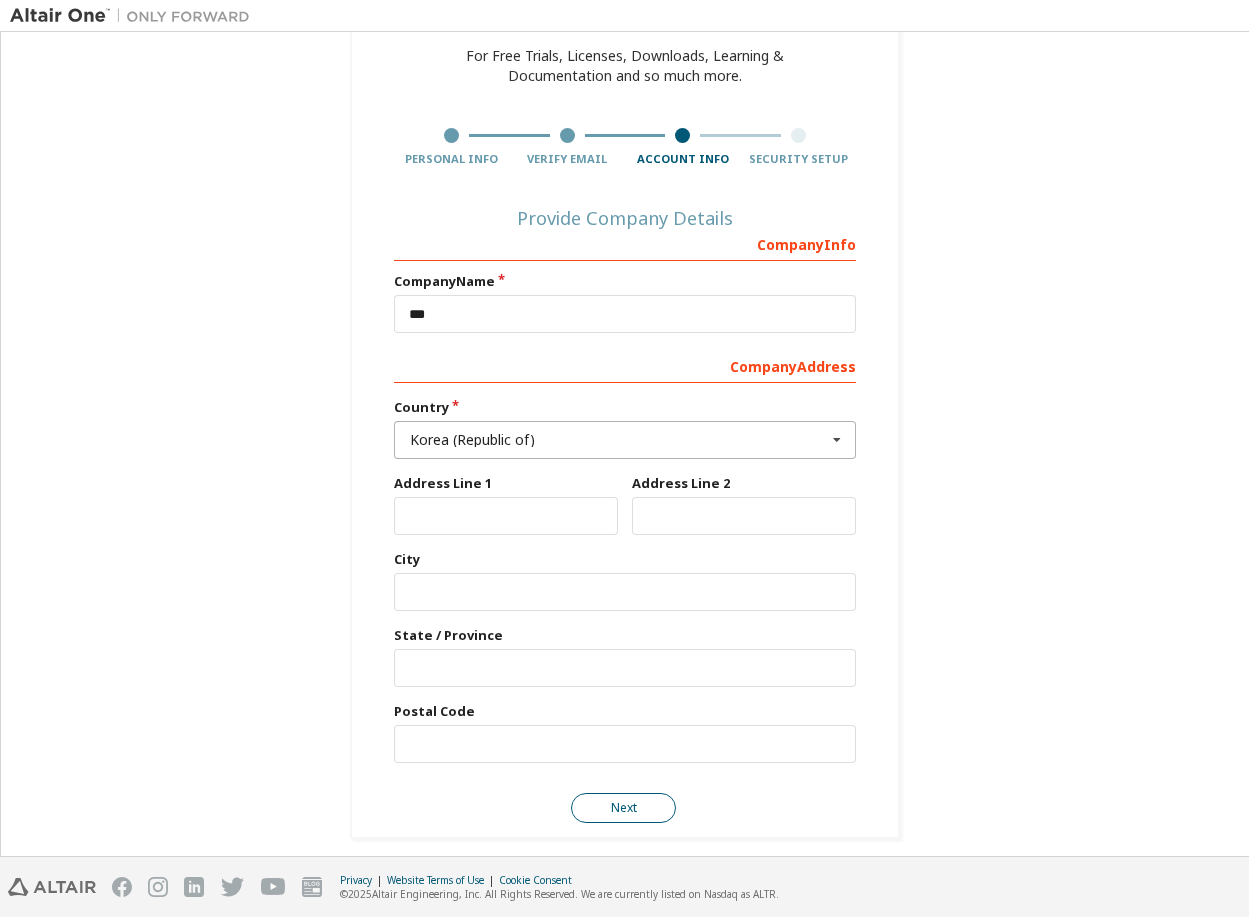click on "Next" at bounding box center (623, 808) 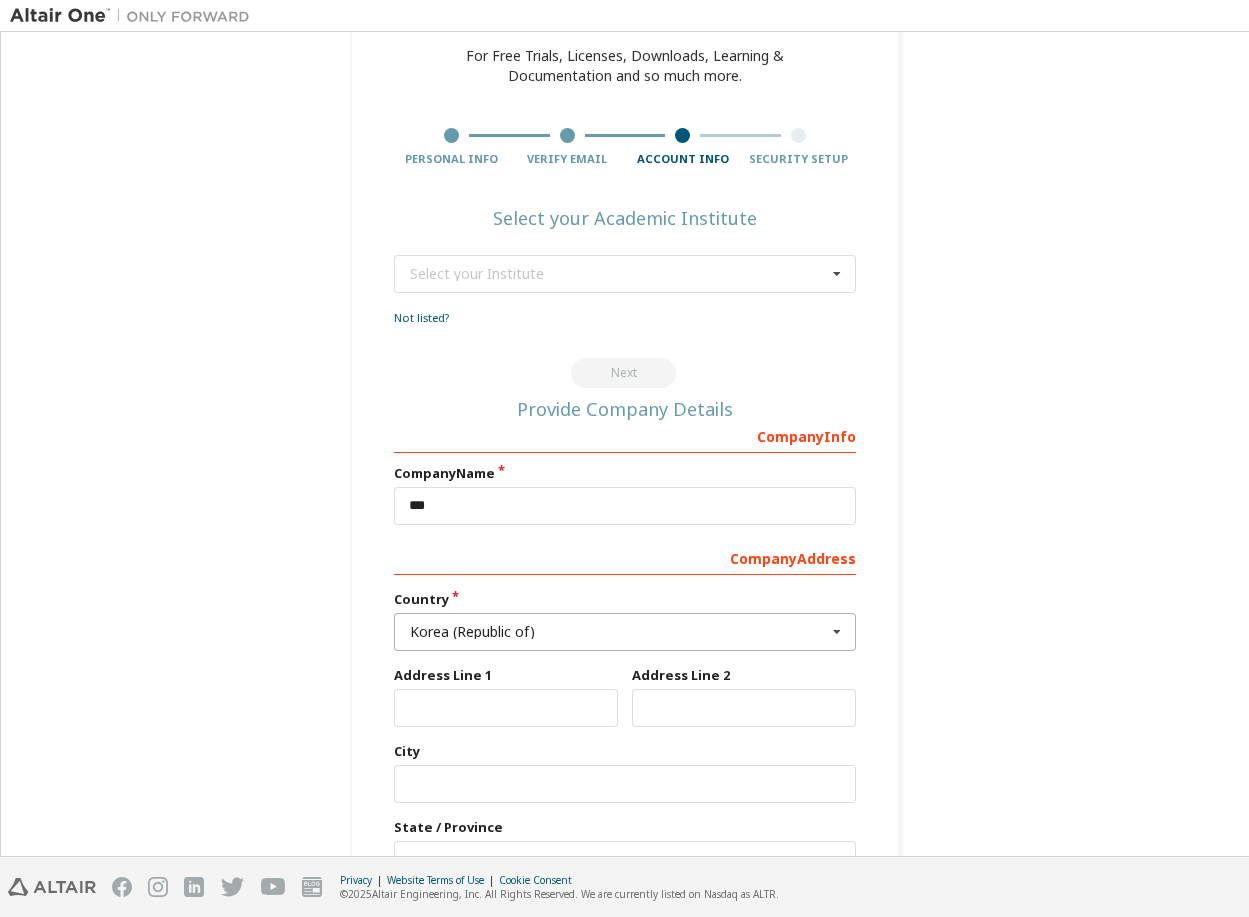 scroll, scrollTop: 0, scrollLeft: 0, axis: both 